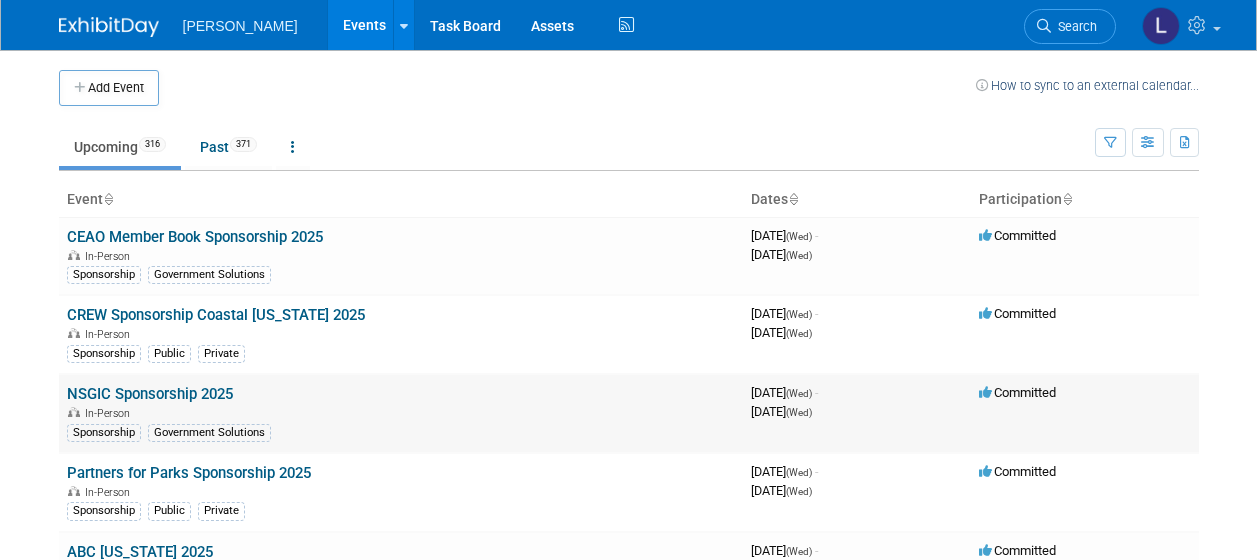 scroll, scrollTop: 0, scrollLeft: 0, axis: both 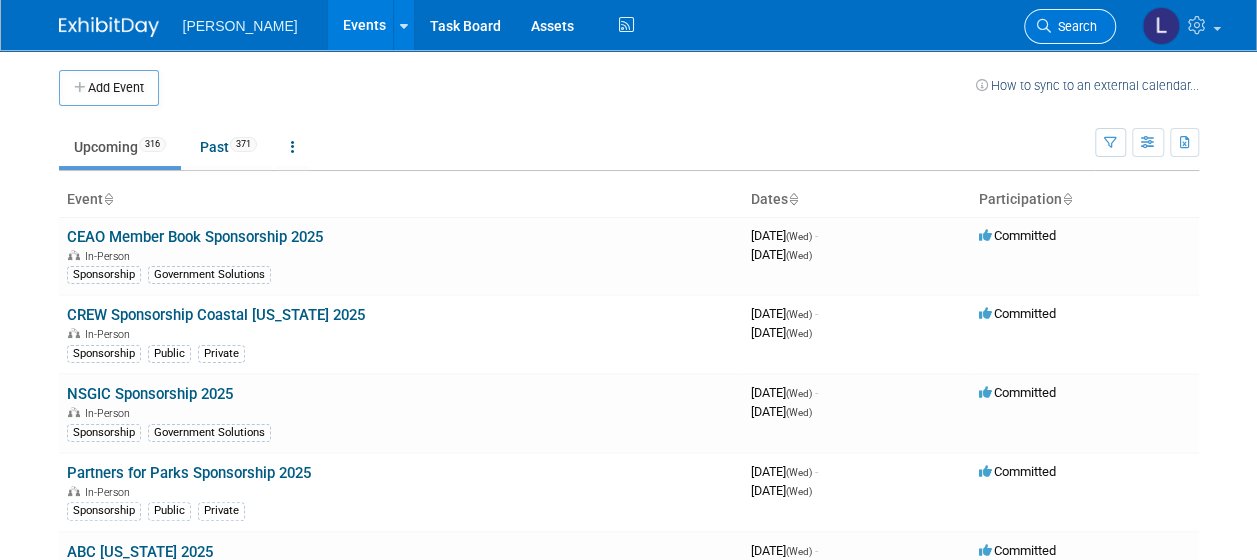 click on "Search" at bounding box center [1074, 26] 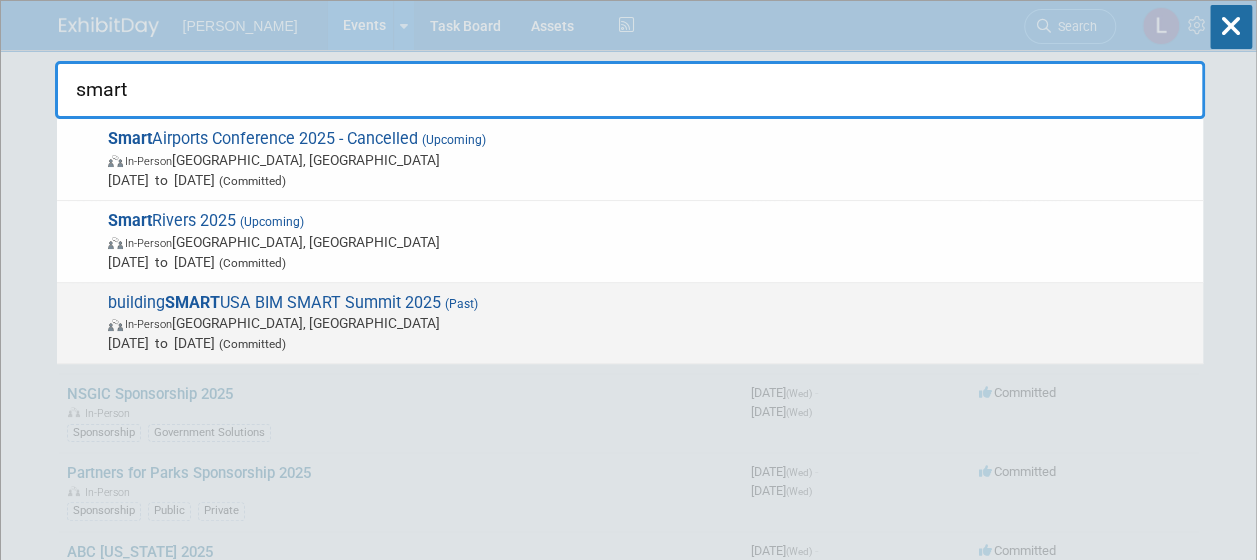 type on "smart" 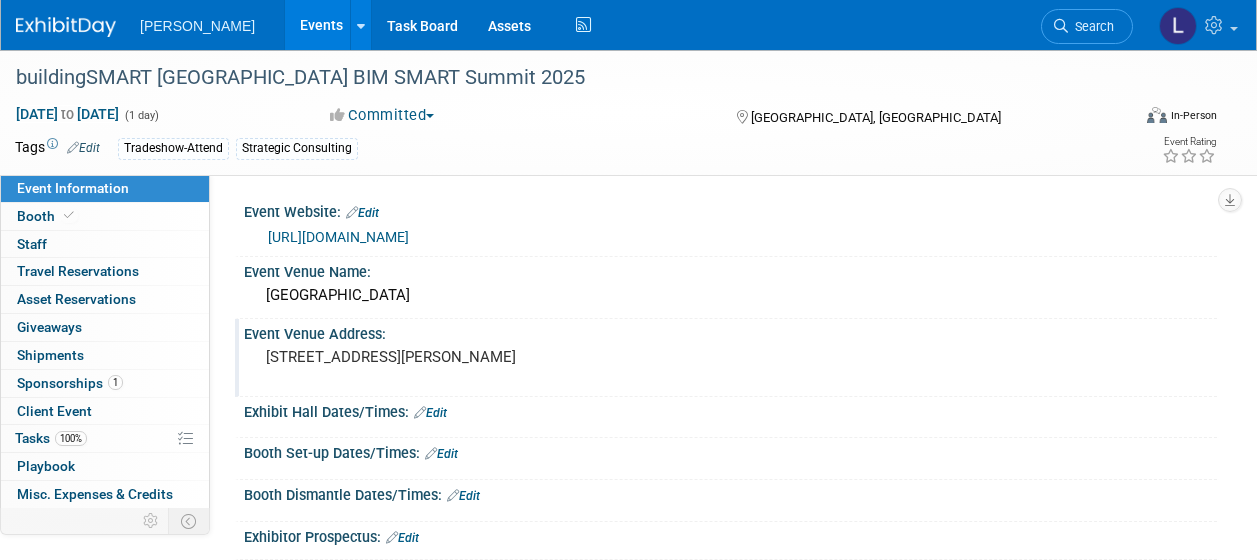scroll, scrollTop: 0, scrollLeft: 0, axis: both 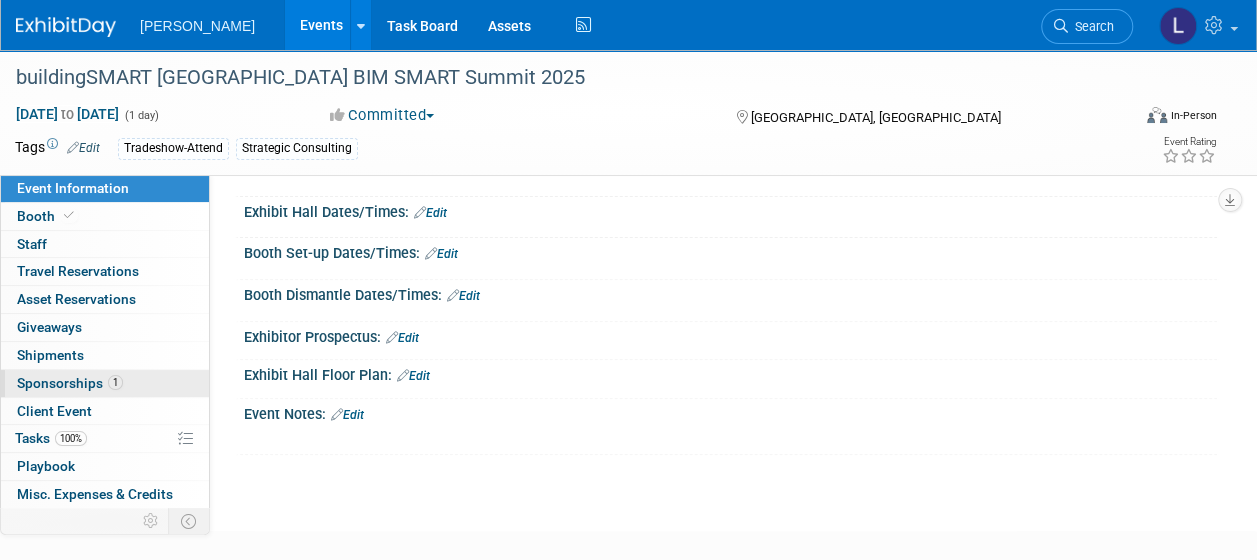 click on "Sponsorships 1" at bounding box center [70, 383] 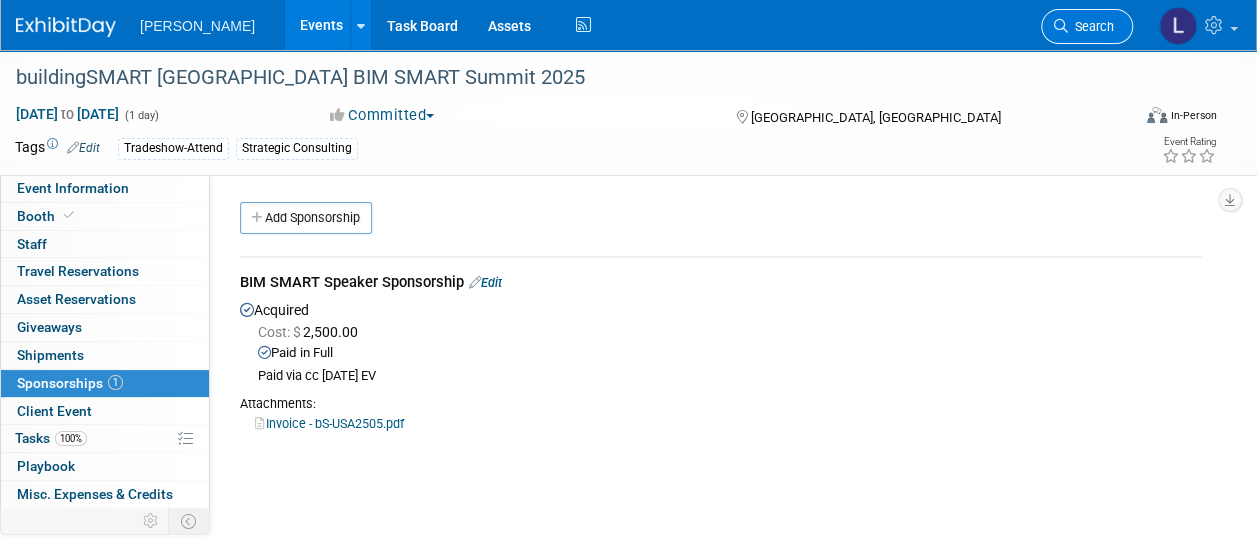 click on "Search" at bounding box center (1087, 26) 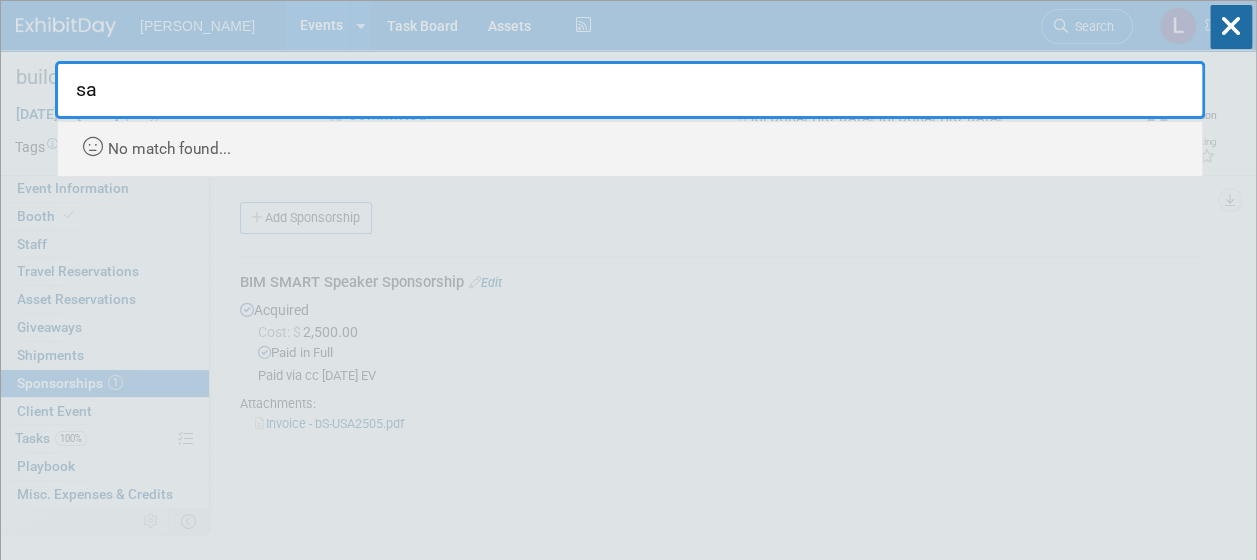 type on "s" 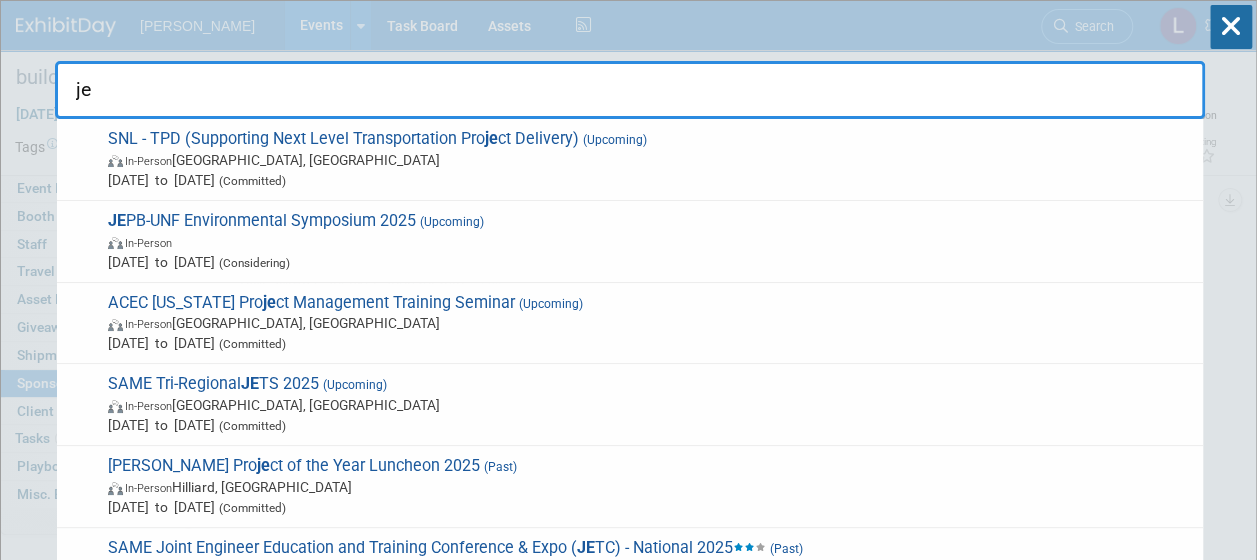 type on "j" 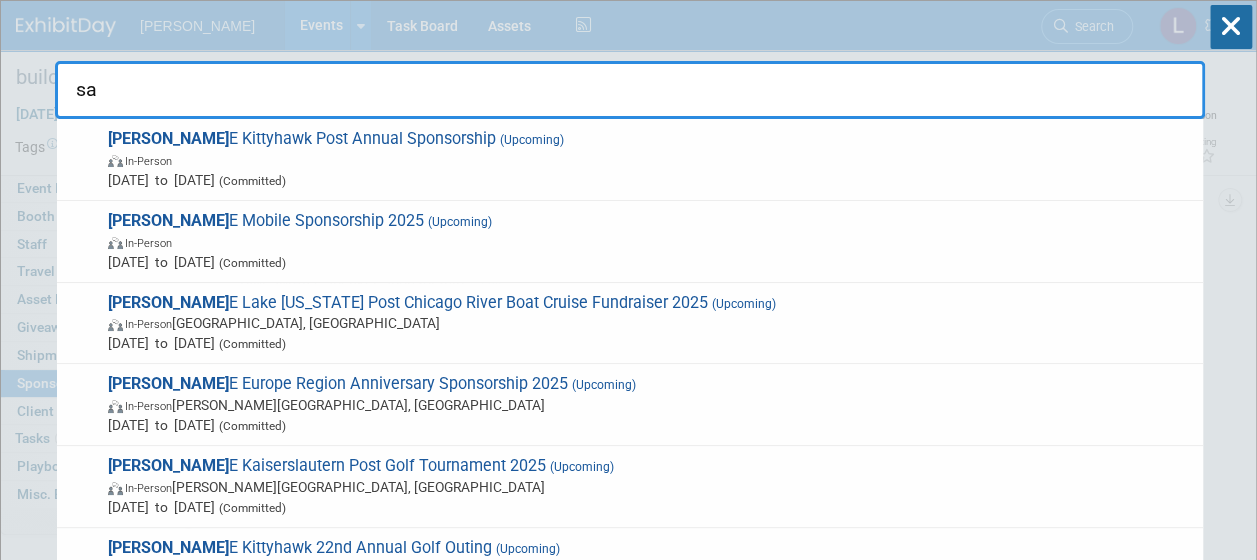 type on "s" 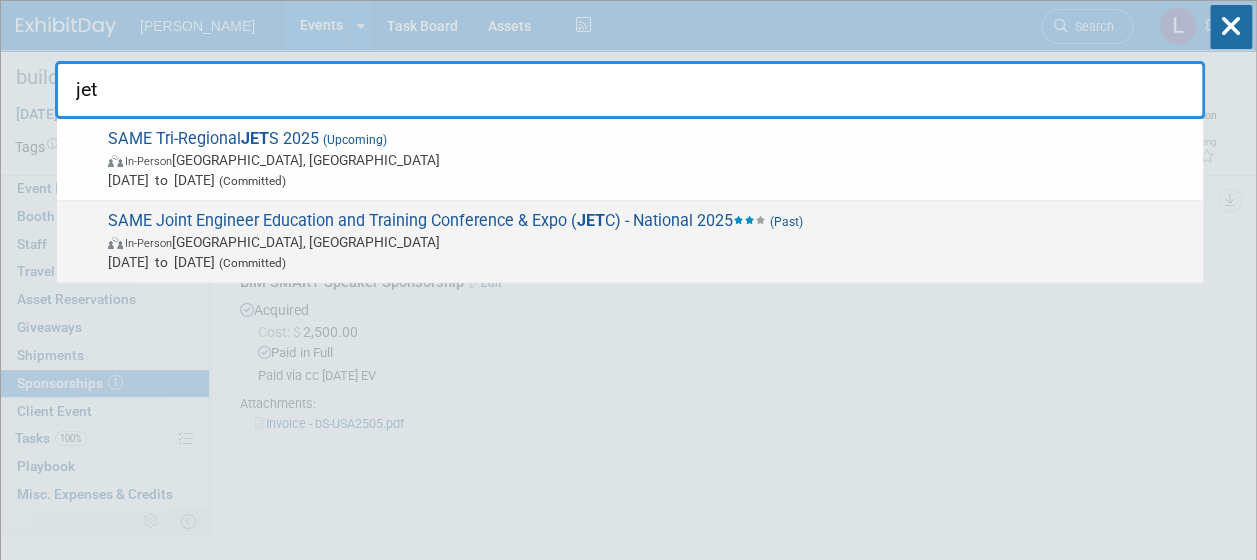type on "jet" 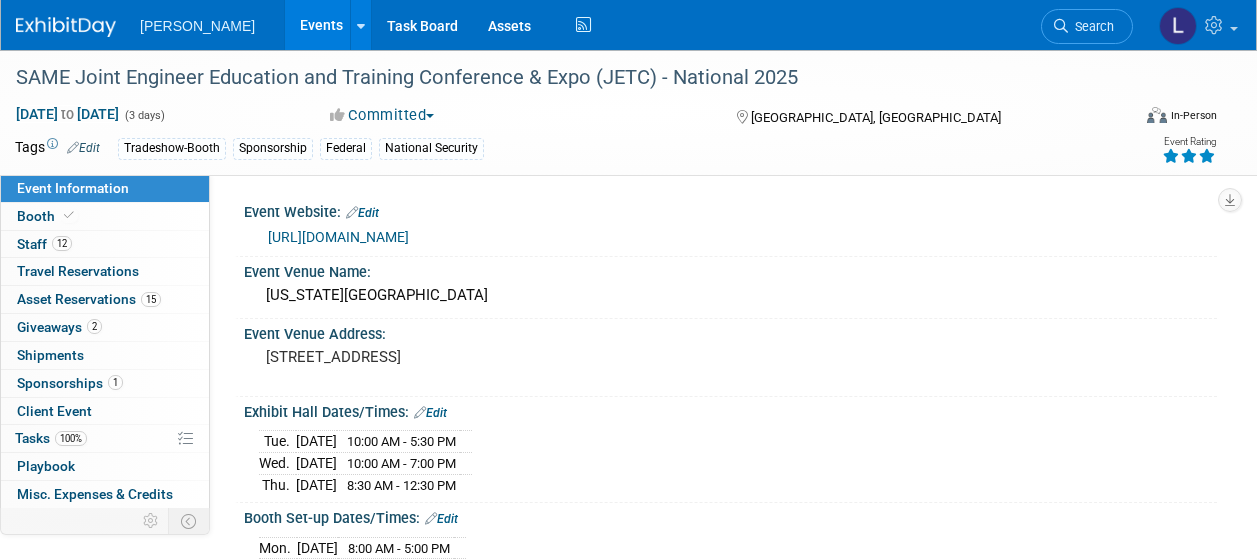 scroll, scrollTop: 0, scrollLeft: 0, axis: both 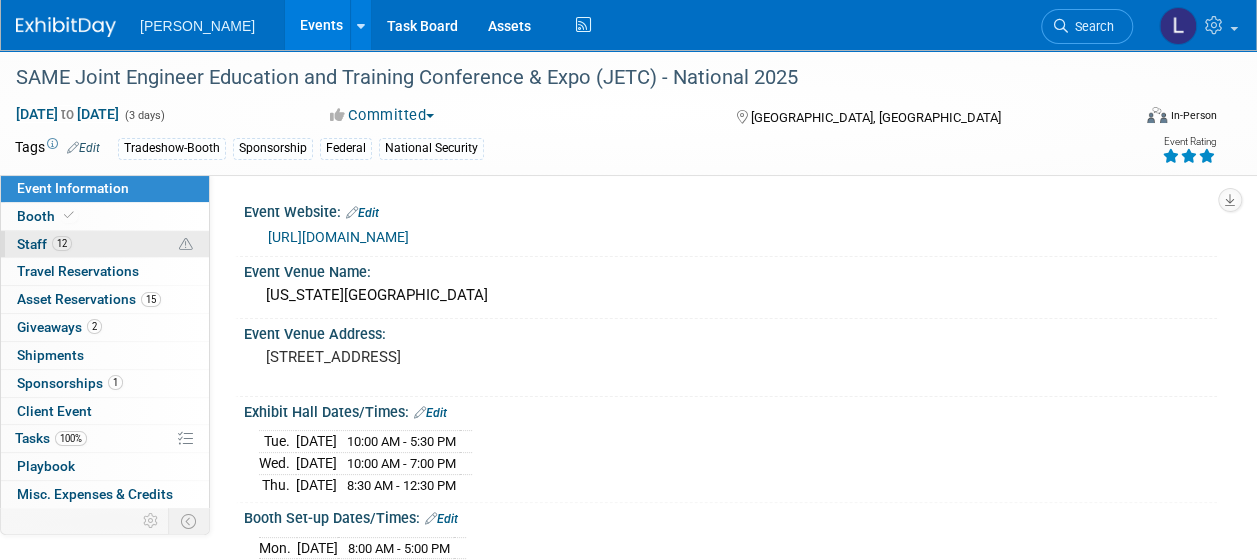click on "Staff 12" at bounding box center [44, 244] 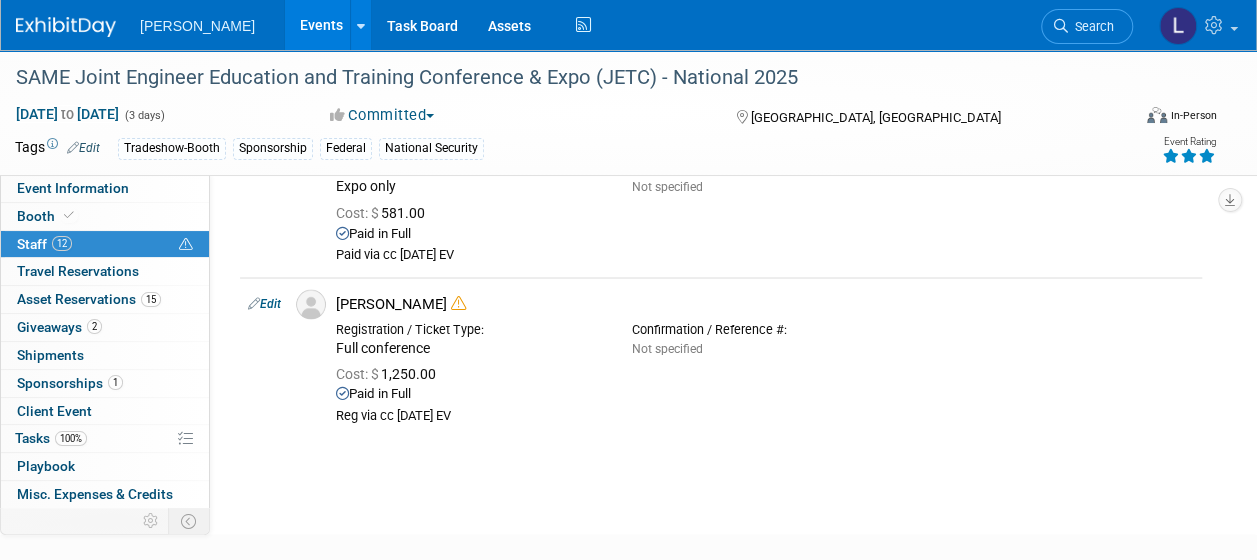 scroll, scrollTop: 1700, scrollLeft: 0, axis: vertical 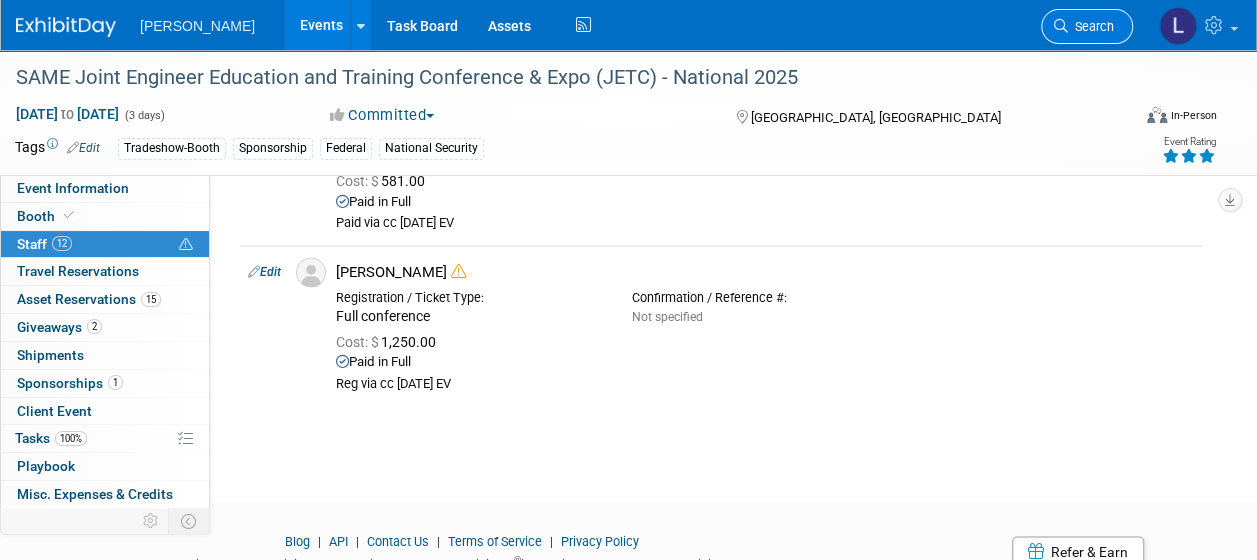 click on "Search" at bounding box center (1091, 26) 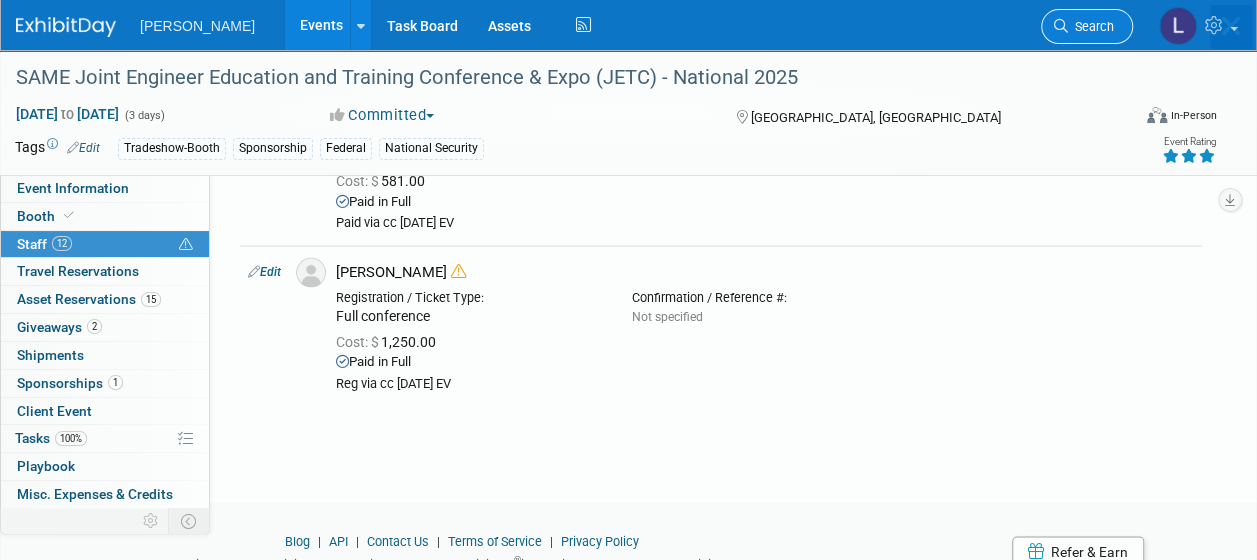 scroll, scrollTop: 0, scrollLeft: 0, axis: both 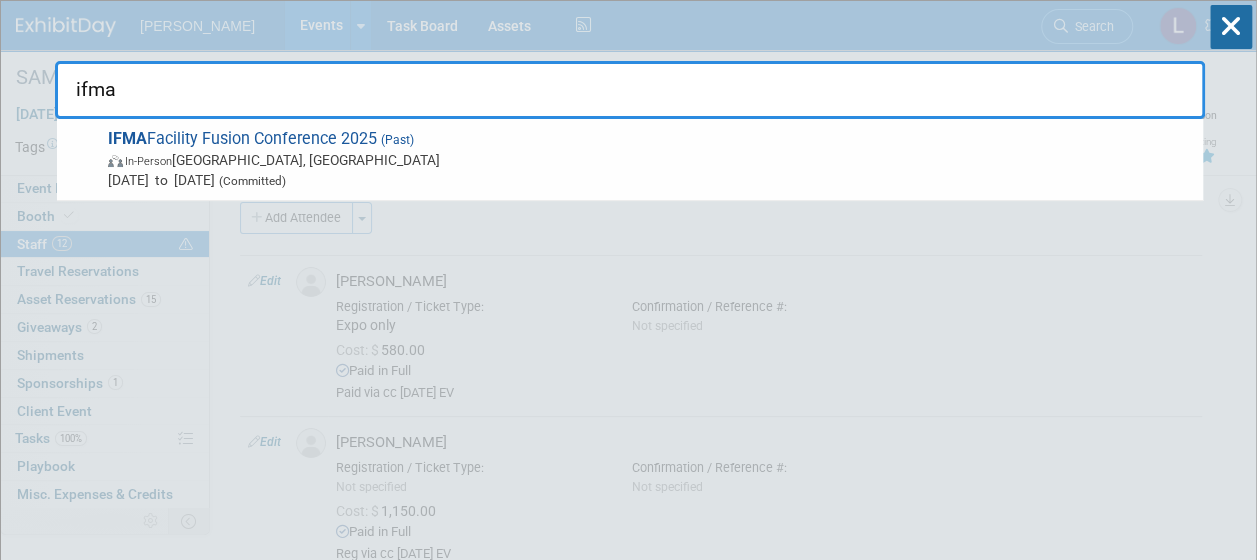 click on "ifma" at bounding box center (630, 90) 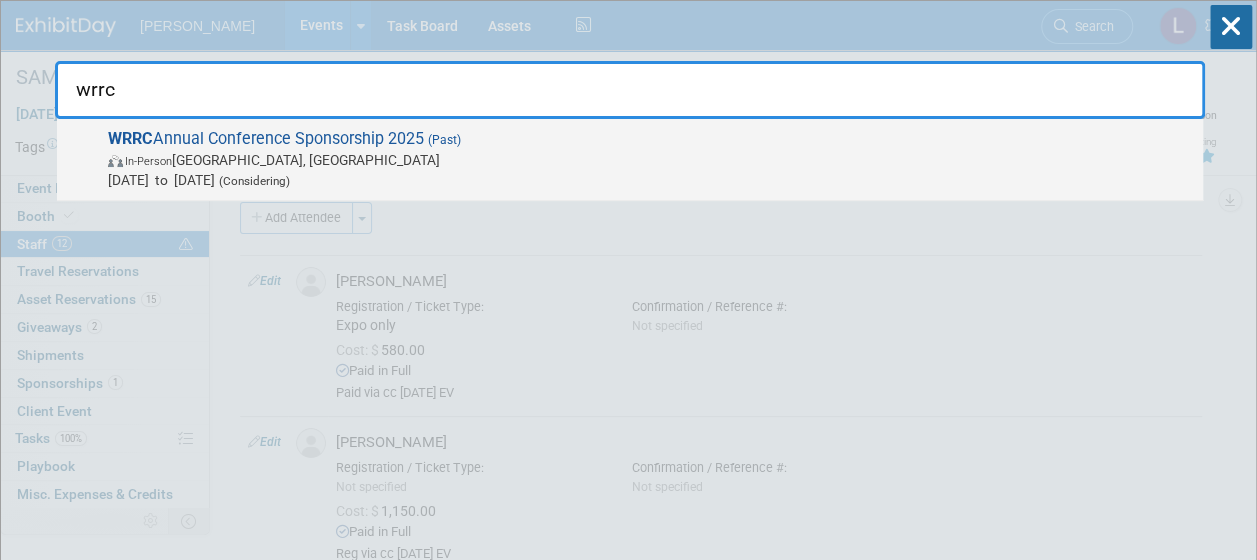 type on "wrrc" 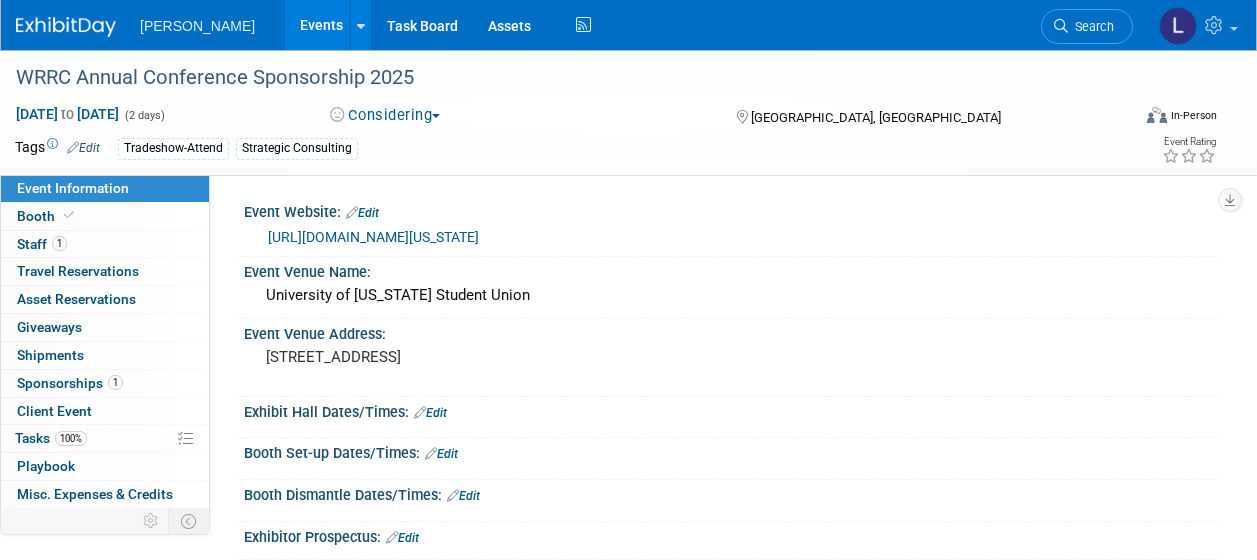 scroll, scrollTop: 0, scrollLeft: 0, axis: both 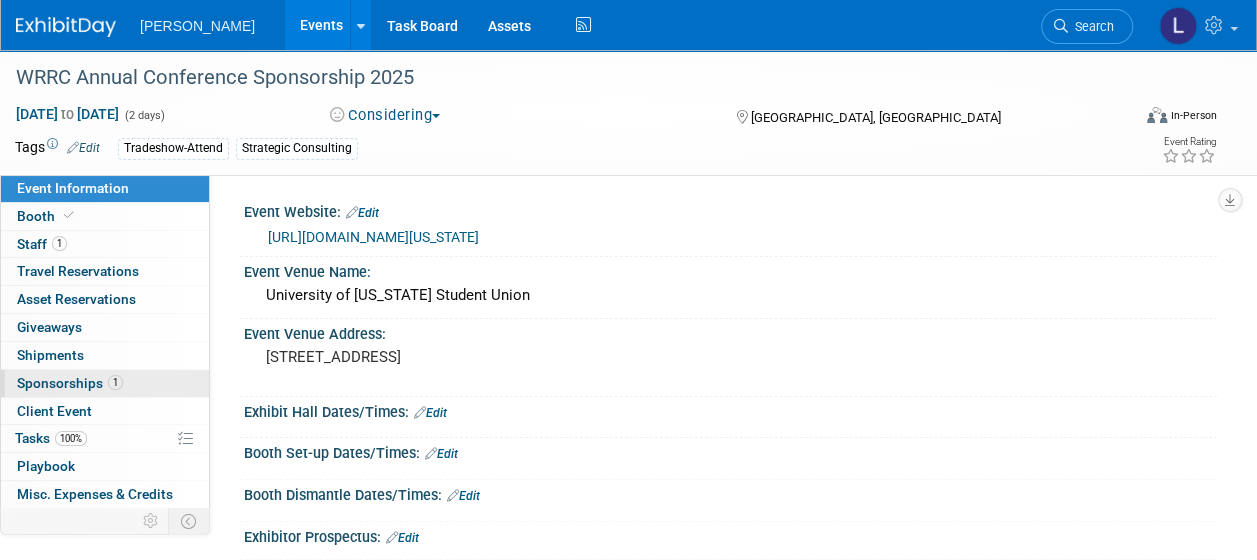 click on "Sponsorships 1" at bounding box center [70, 383] 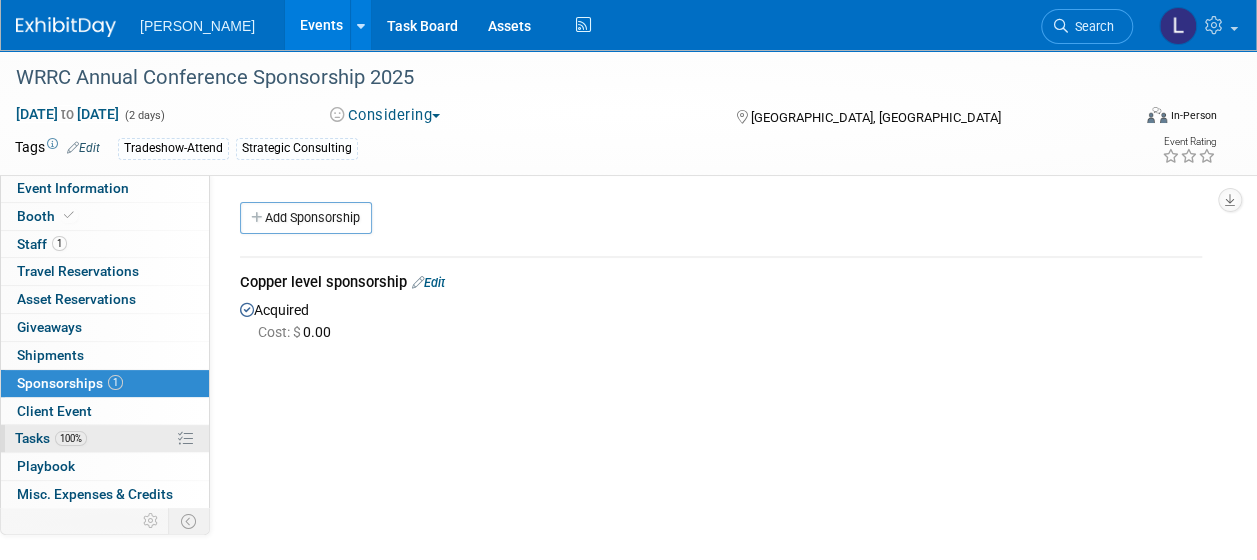 click on "100%" at bounding box center (71, 438) 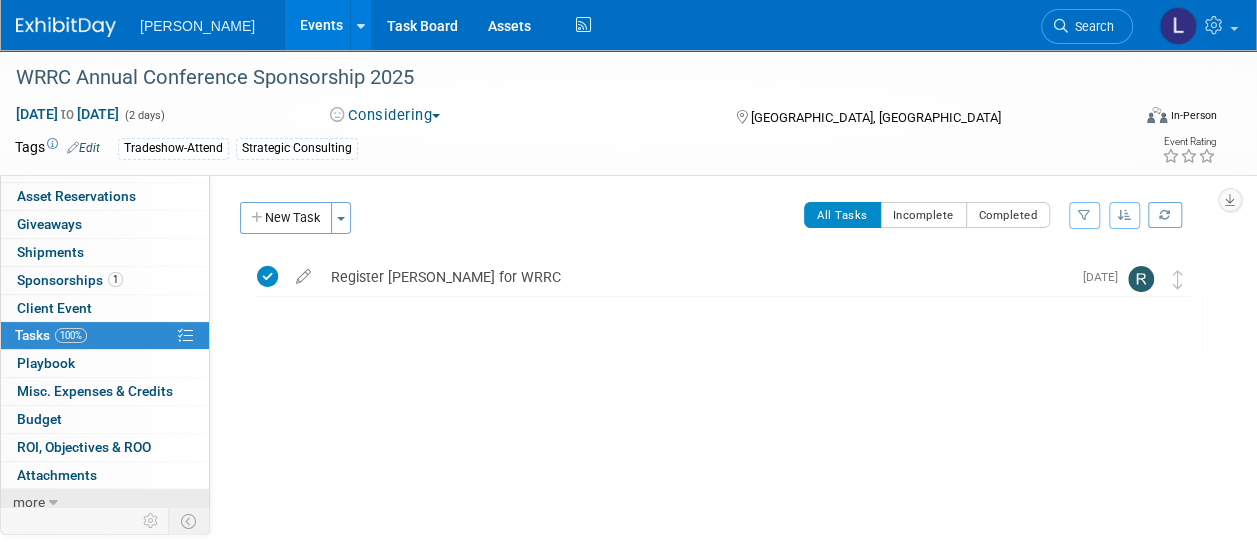 scroll, scrollTop: 106, scrollLeft: 0, axis: vertical 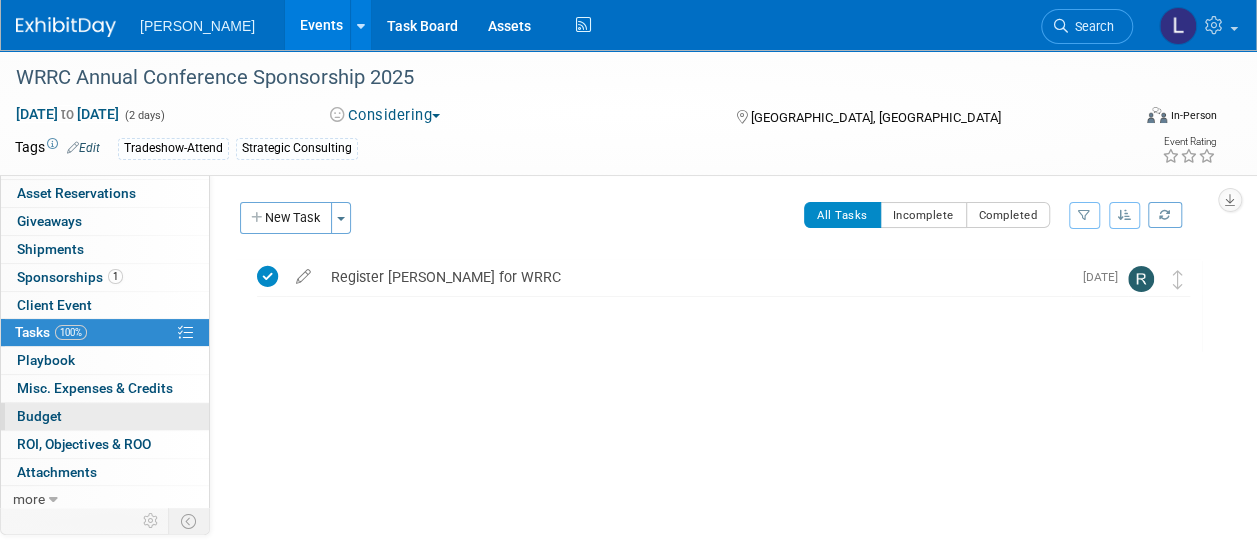 click on "Budget" at bounding box center (39, 416) 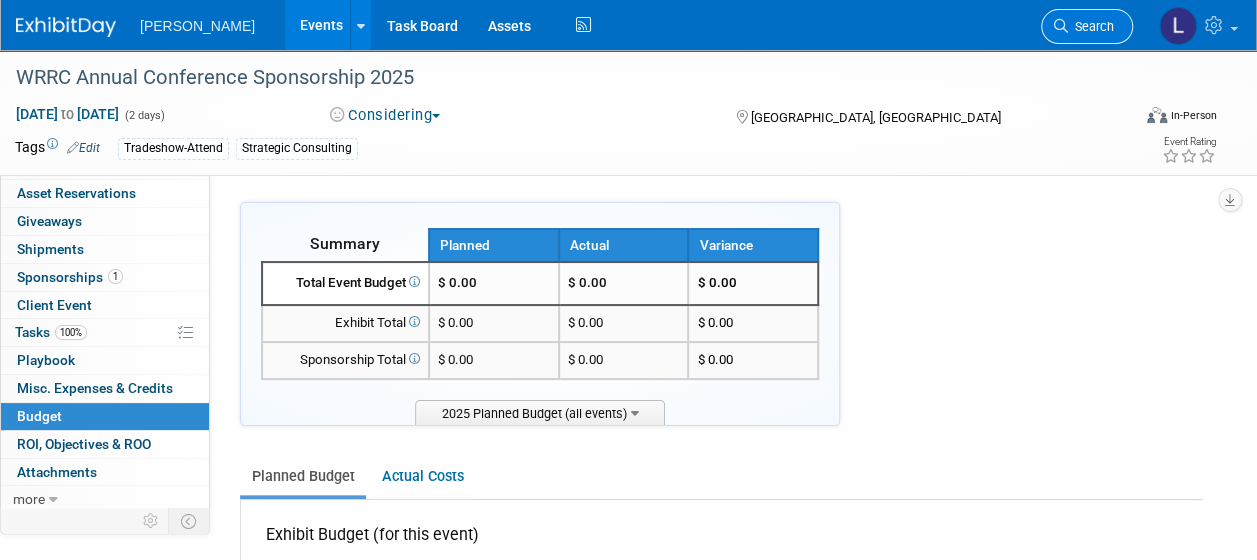 click on "Search" at bounding box center [1091, 26] 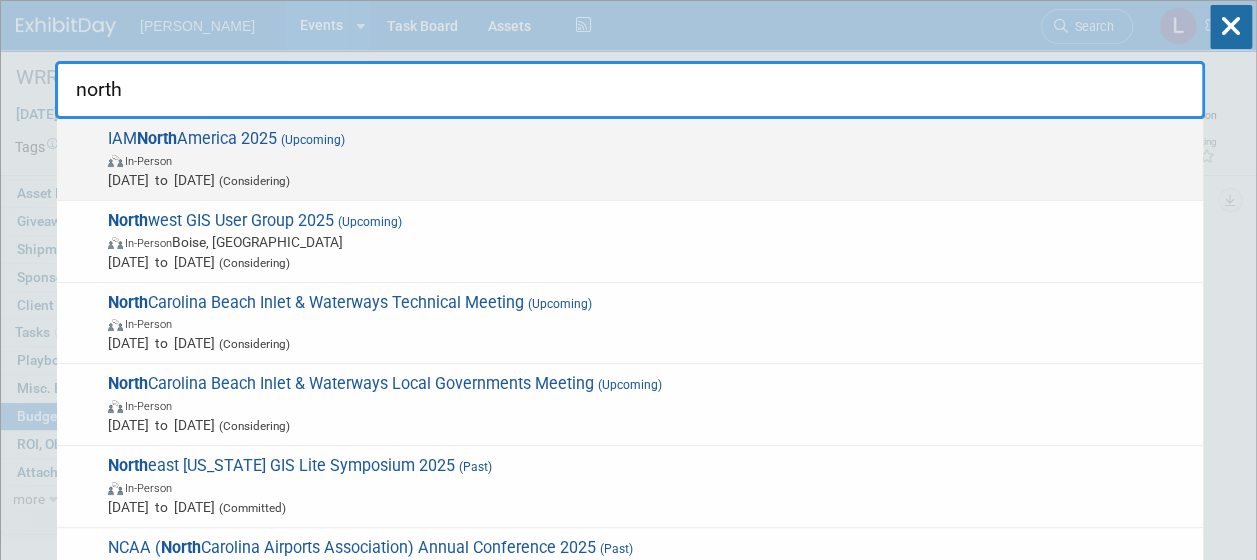 type on "north" 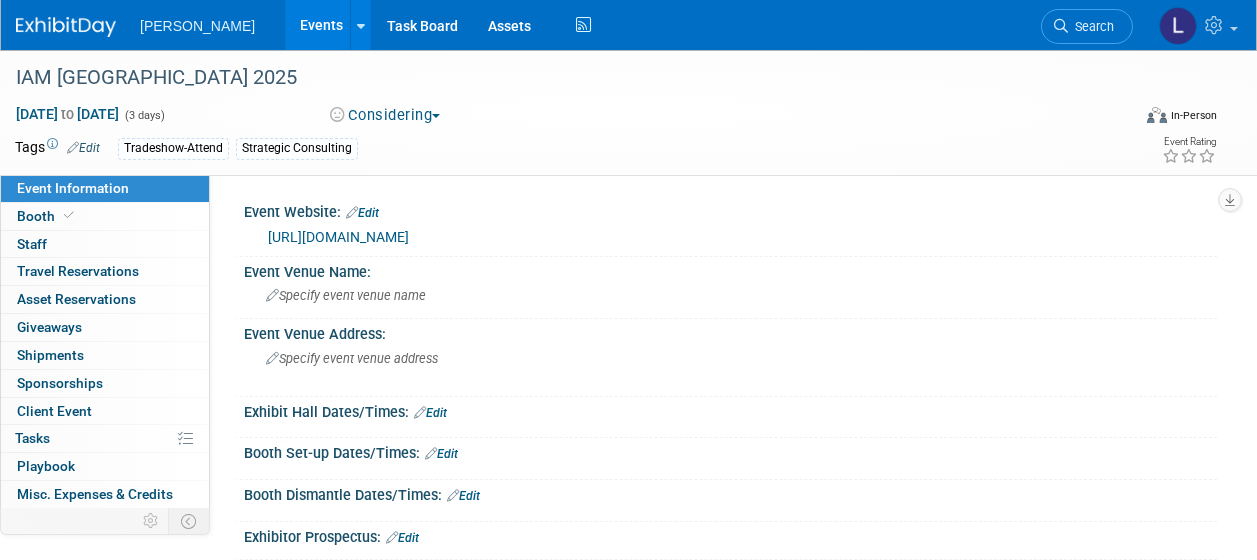 scroll, scrollTop: 0, scrollLeft: 0, axis: both 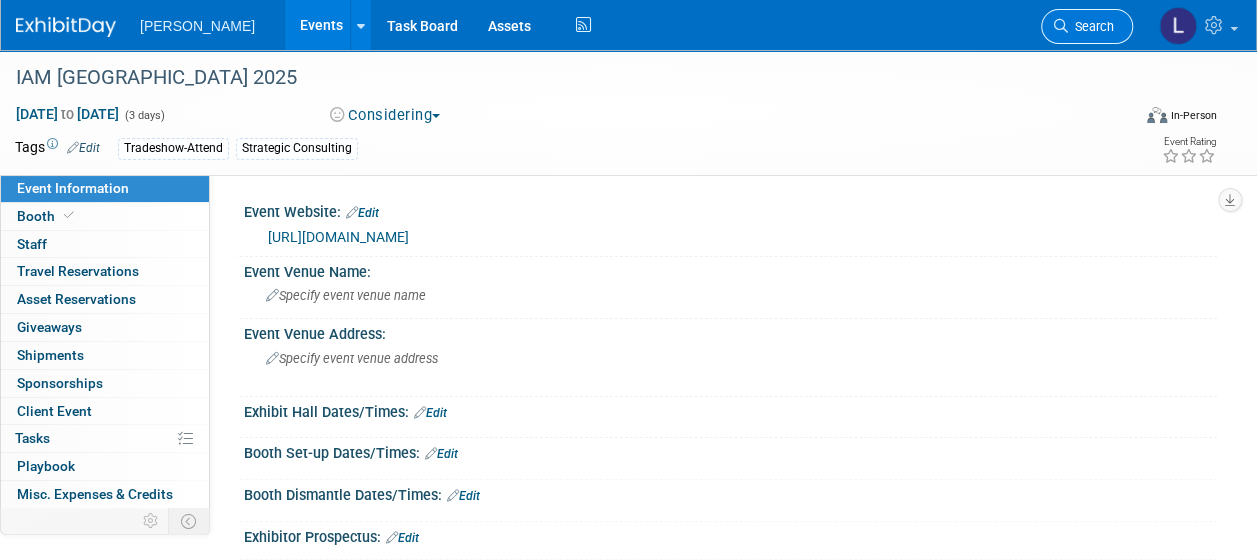 click on "Search" at bounding box center [1087, 26] 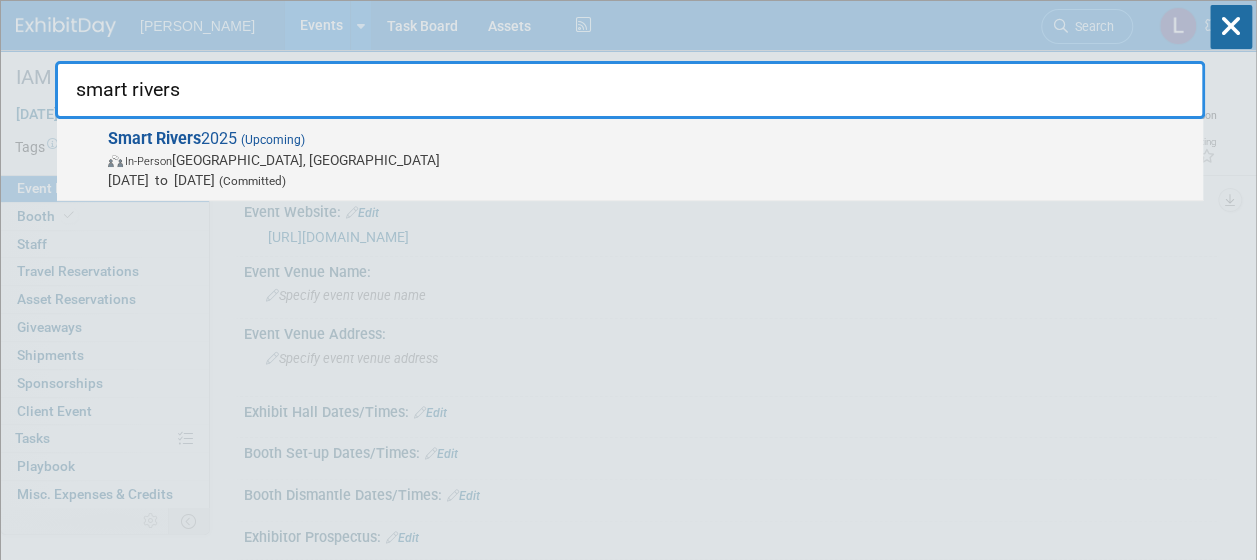 type on "smart rivers" 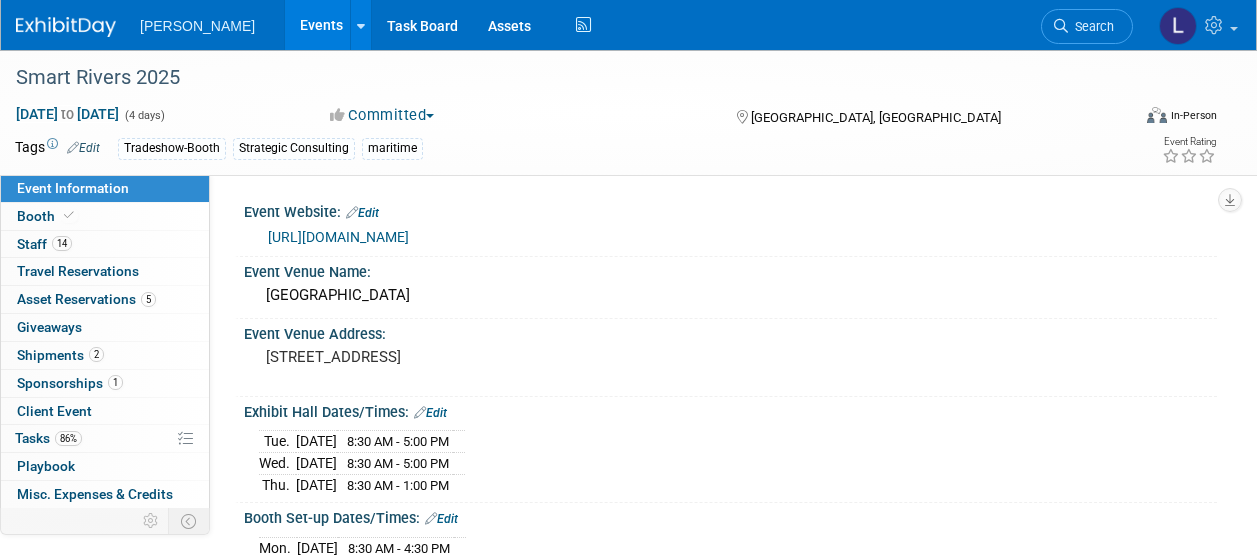 scroll, scrollTop: 0, scrollLeft: 0, axis: both 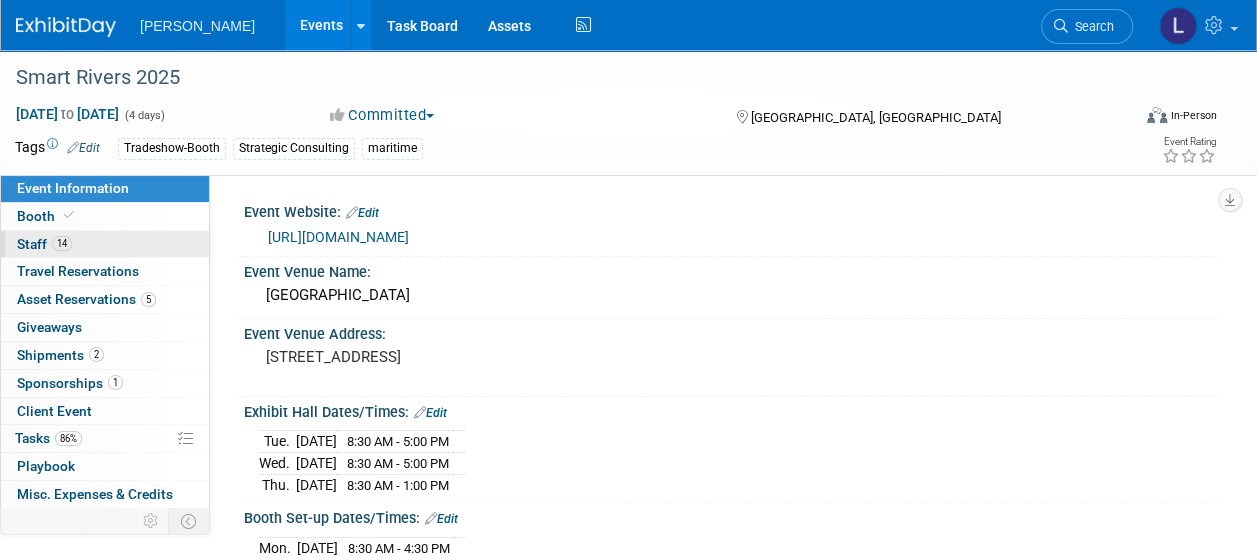 click on "Staff 14" at bounding box center (44, 244) 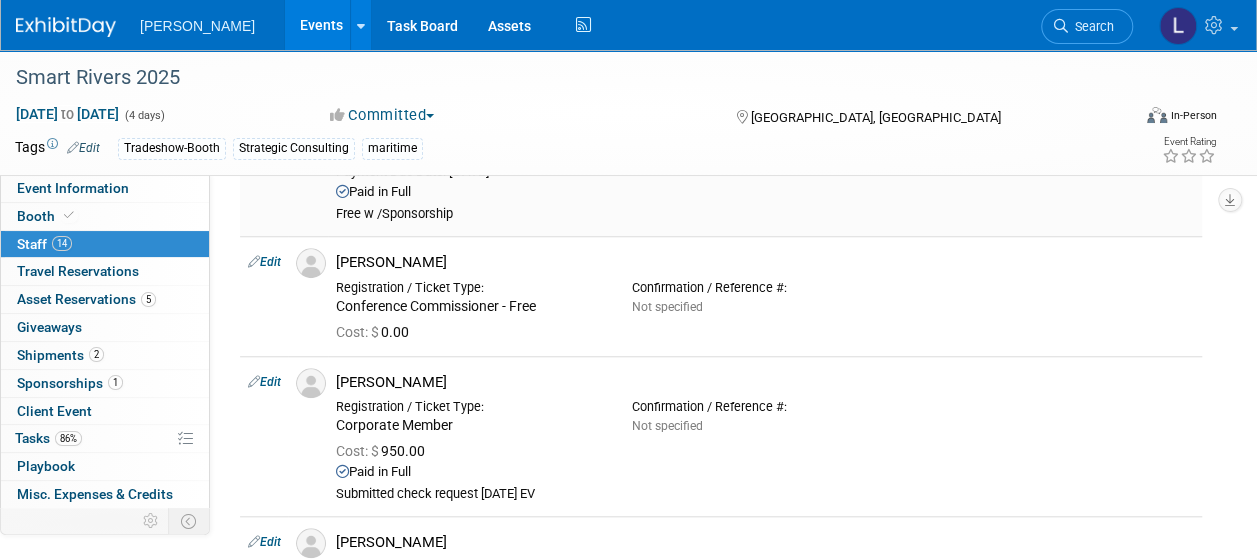 scroll, scrollTop: 800, scrollLeft: 0, axis: vertical 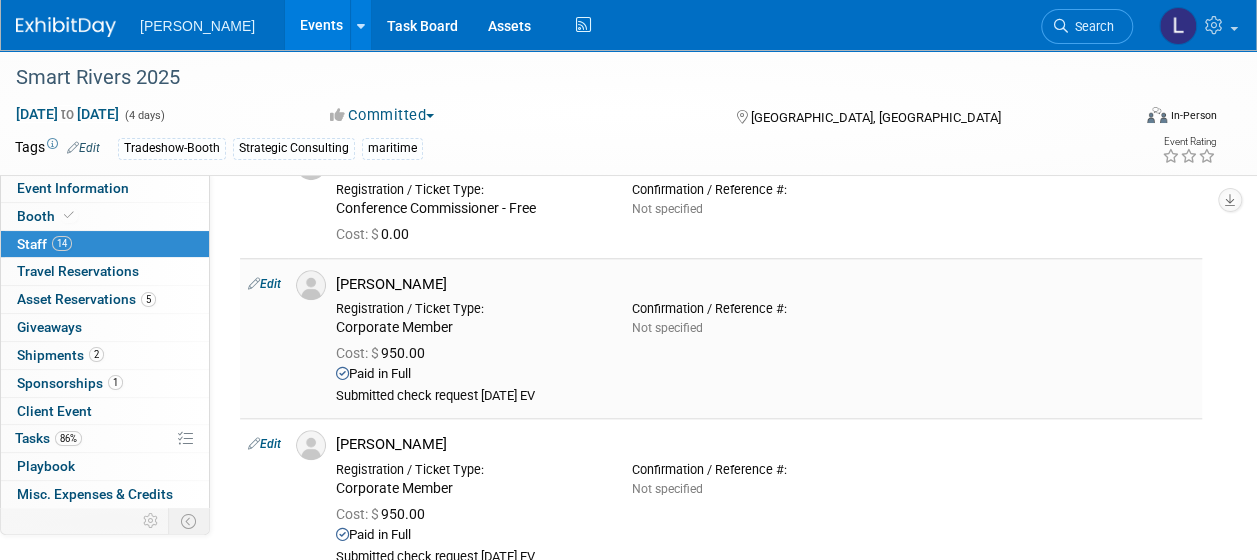 click on "[PERSON_NAME]" at bounding box center (765, 284) 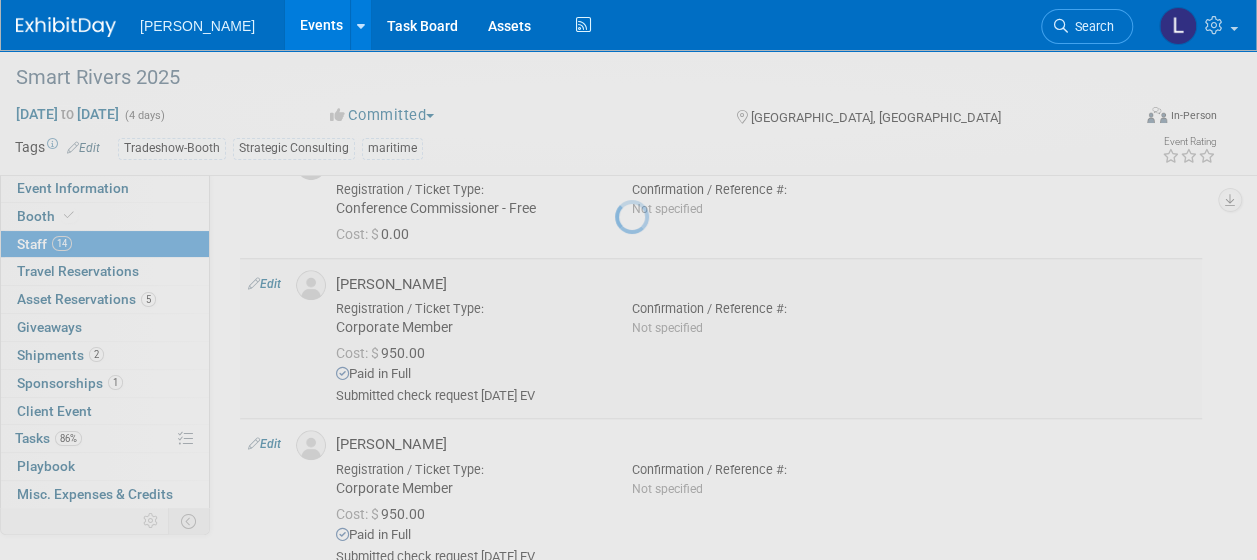 select on "98c0945f-d1d2-4e01-a7fe-b4a9471cd606" 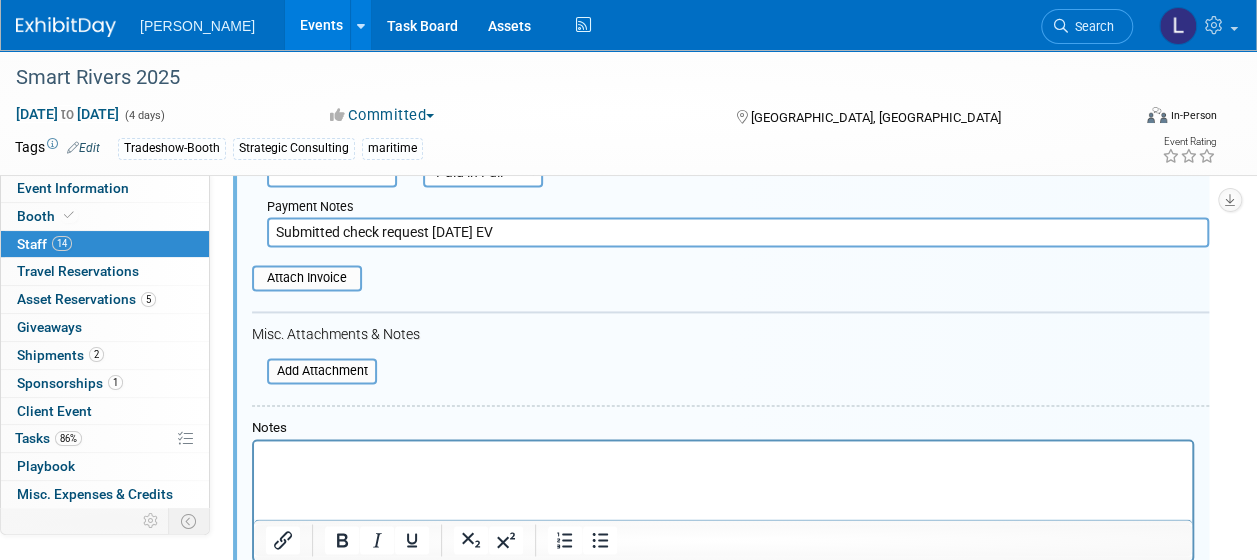 scroll, scrollTop: 1628, scrollLeft: 0, axis: vertical 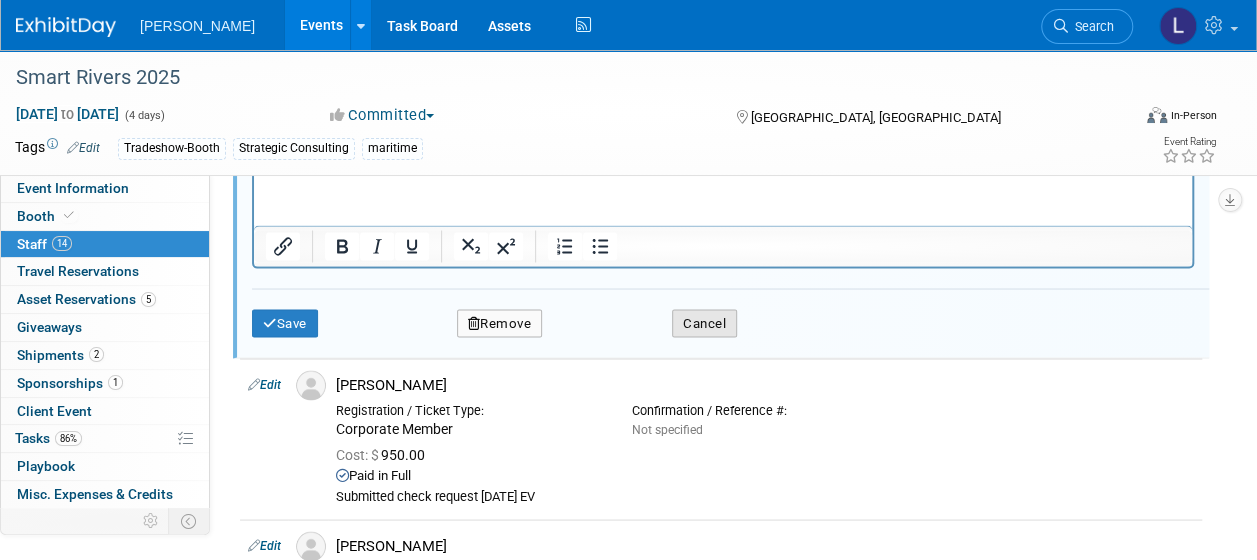 click on "Cancel" at bounding box center [704, 323] 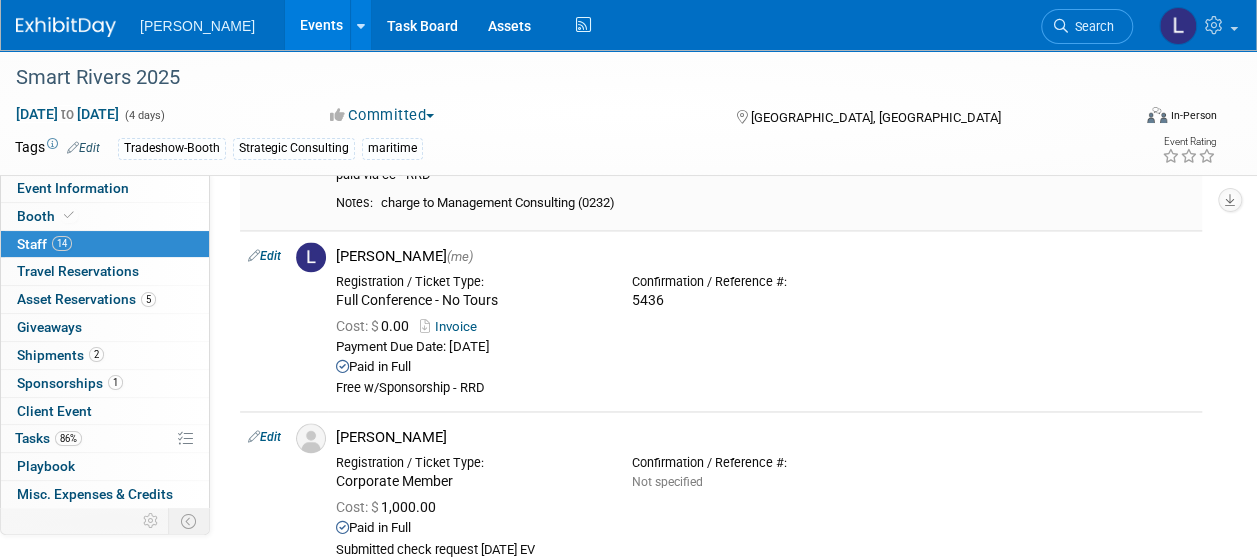 scroll, scrollTop: 1462, scrollLeft: 0, axis: vertical 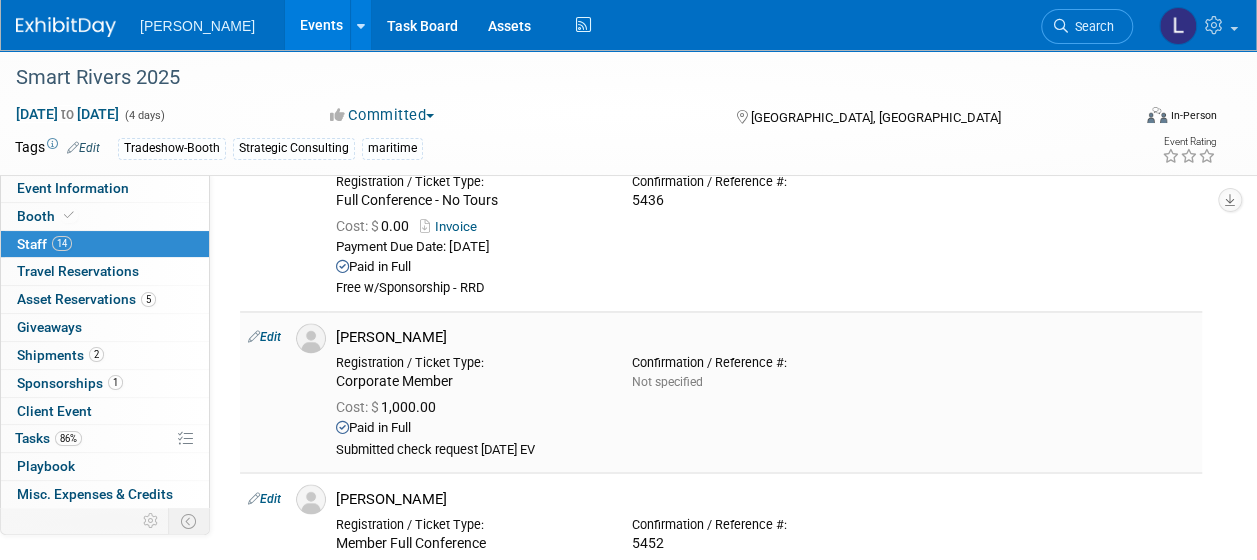 click on "[PERSON_NAME]" at bounding box center [765, 337] 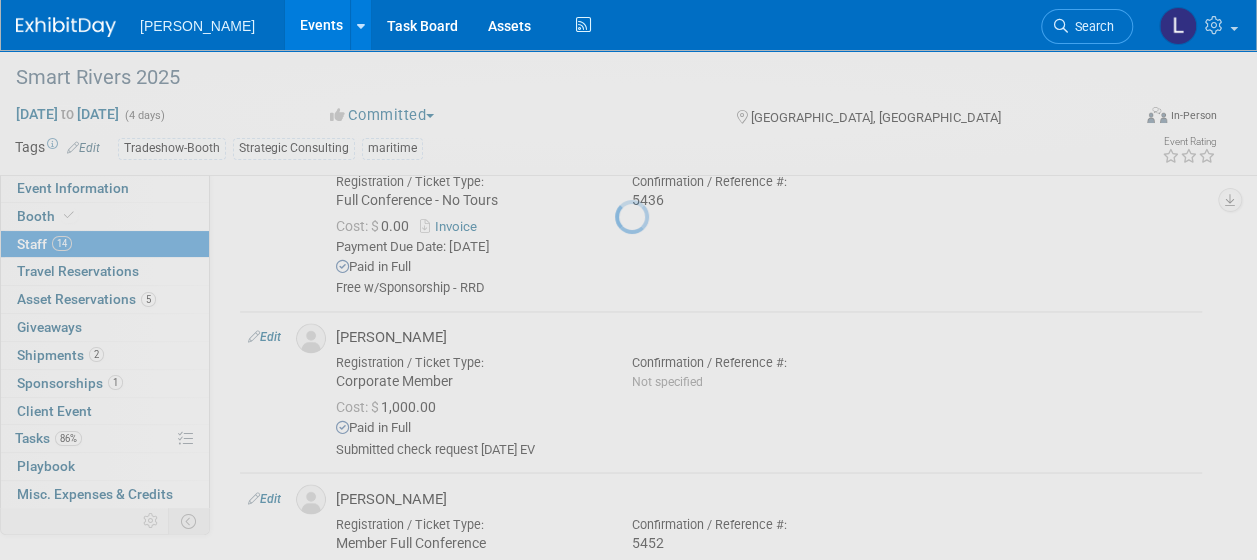 select on "b4a46322-e85d-472f-82a0-82790a9ec621" 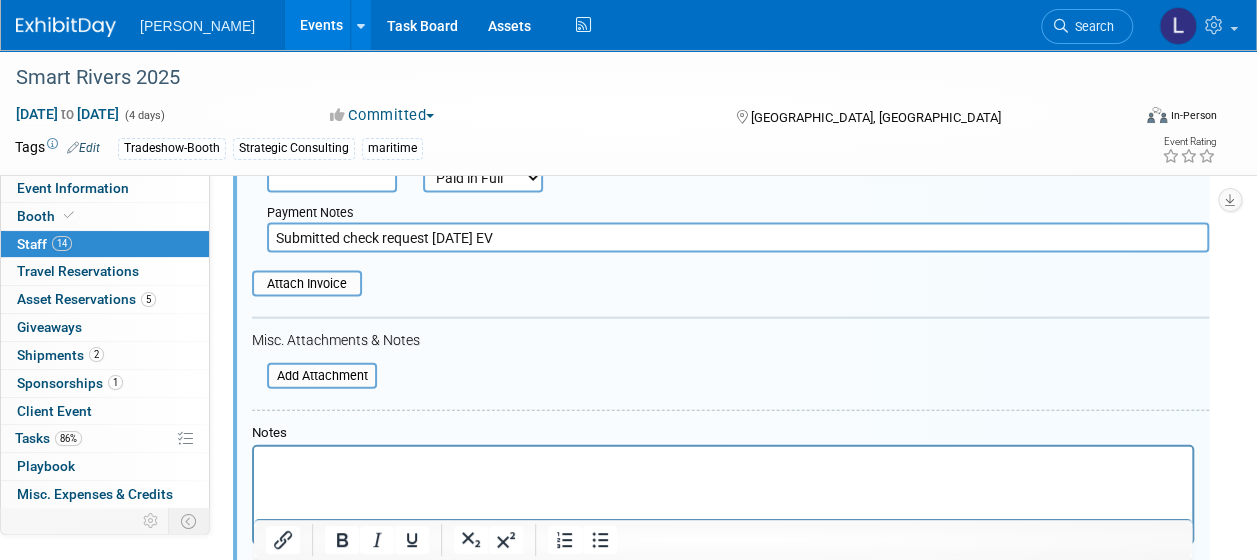 scroll, scrollTop: 2142, scrollLeft: 0, axis: vertical 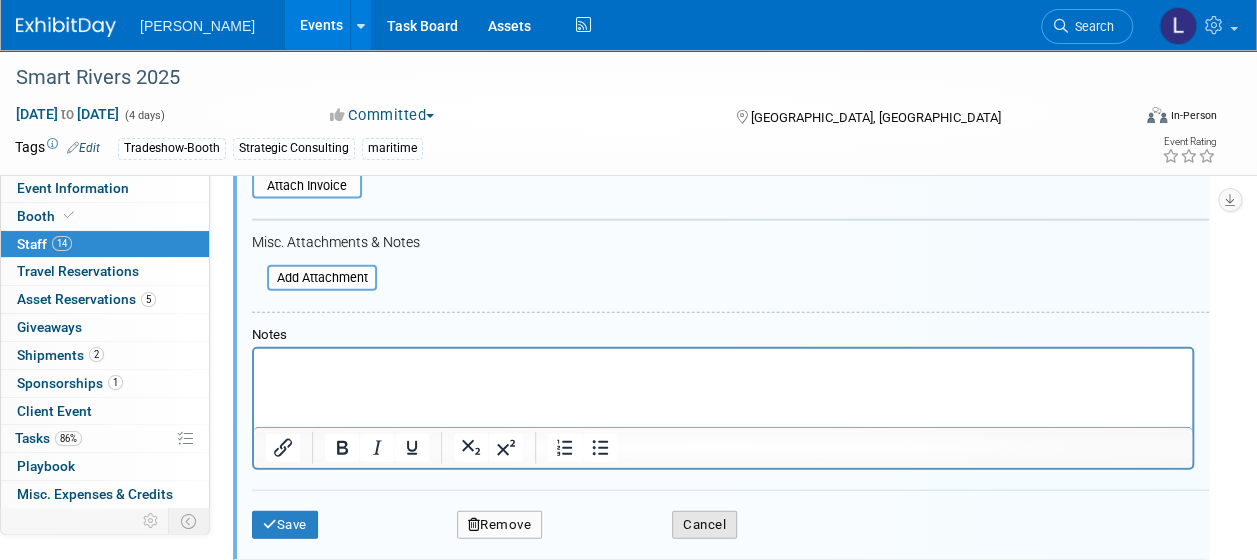 click on "Cancel" at bounding box center (704, 525) 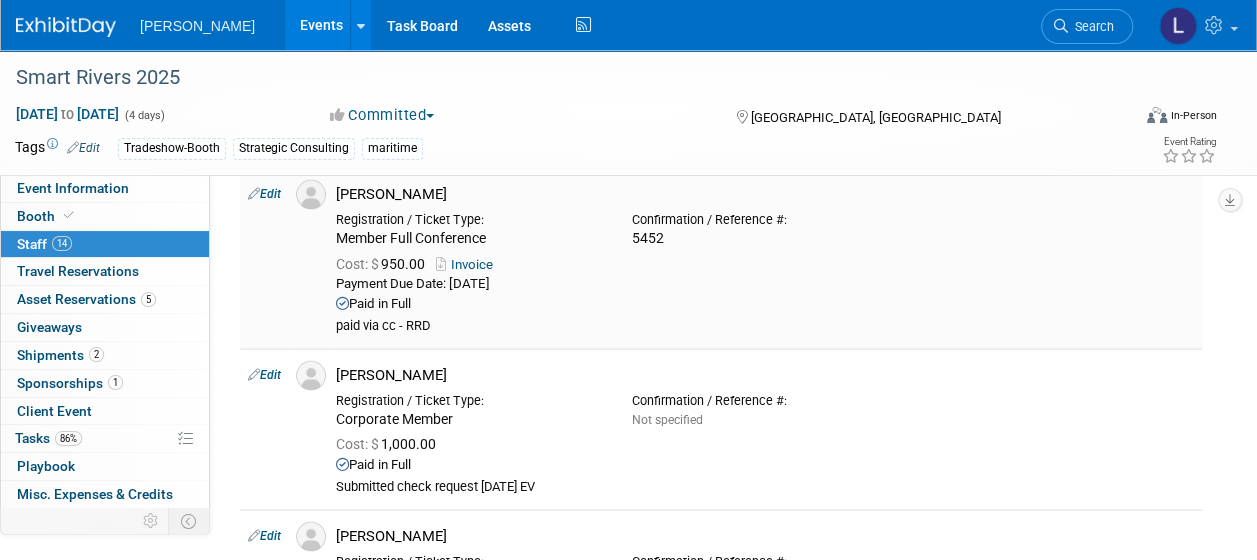 scroll, scrollTop: 1876, scrollLeft: 0, axis: vertical 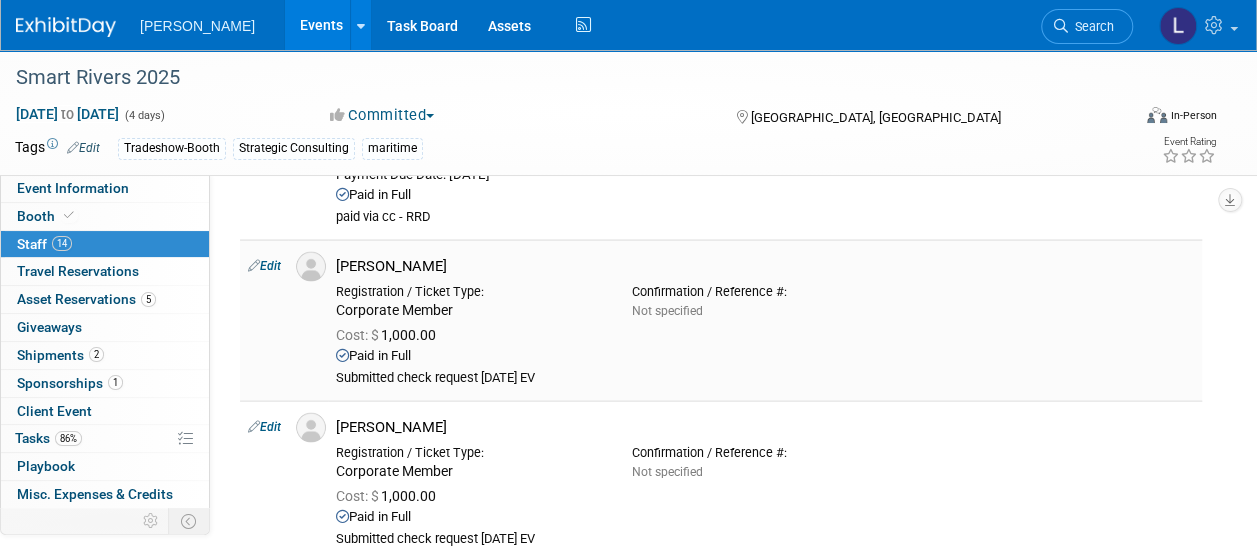 click on "Edit" at bounding box center (264, 265) 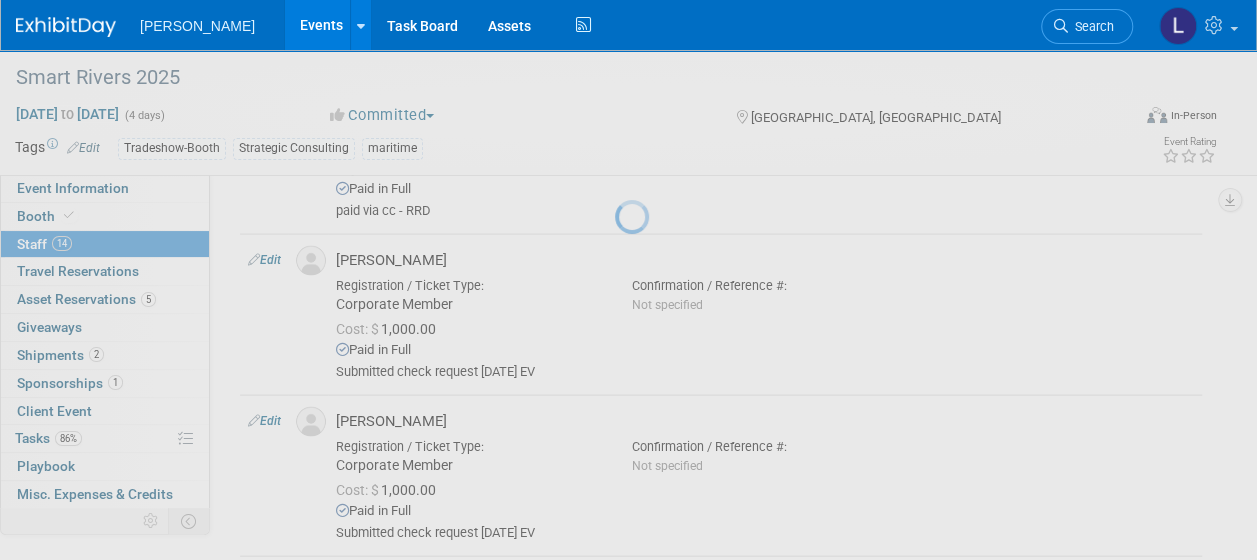 select on "6947a0b6-8247-4b2f-a356-c358b2c60b12" 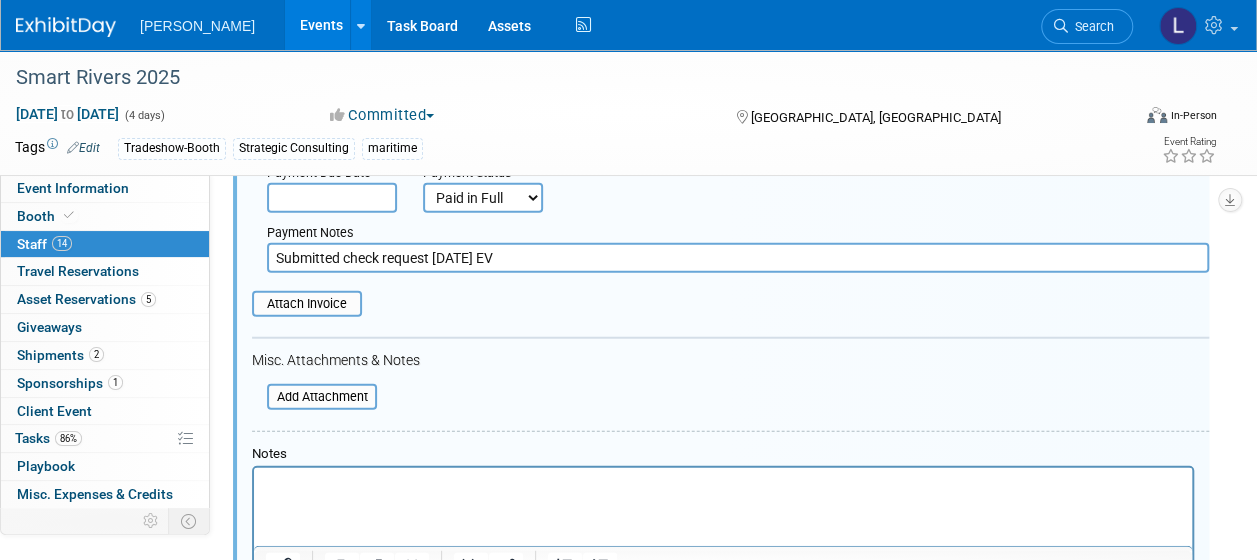scroll, scrollTop: 2483, scrollLeft: 0, axis: vertical 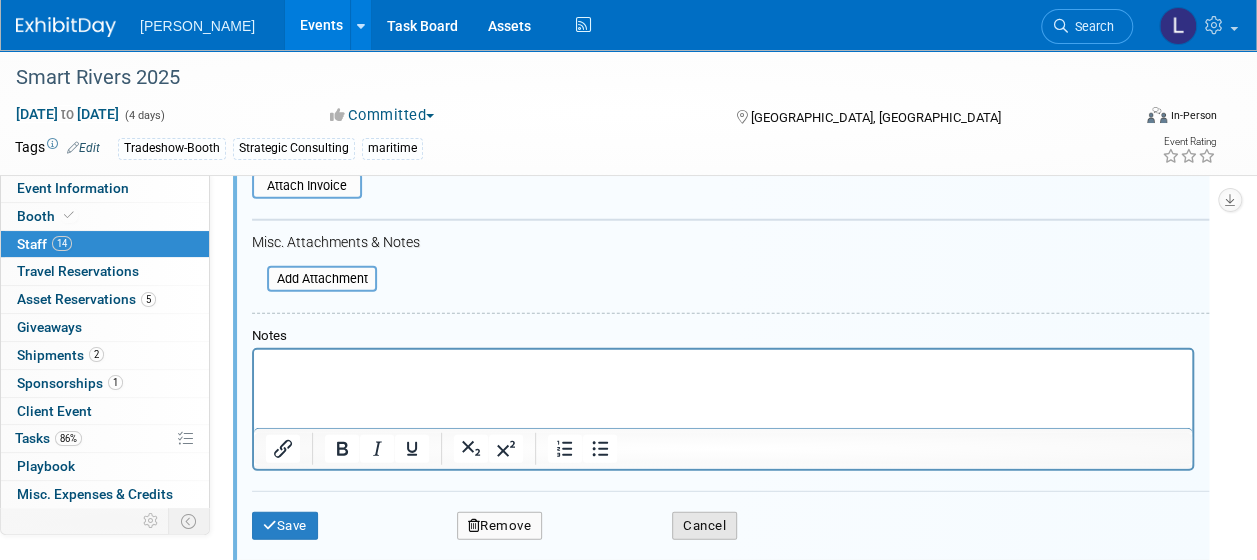 click on "Cancel" at bounding box center (704, 526) 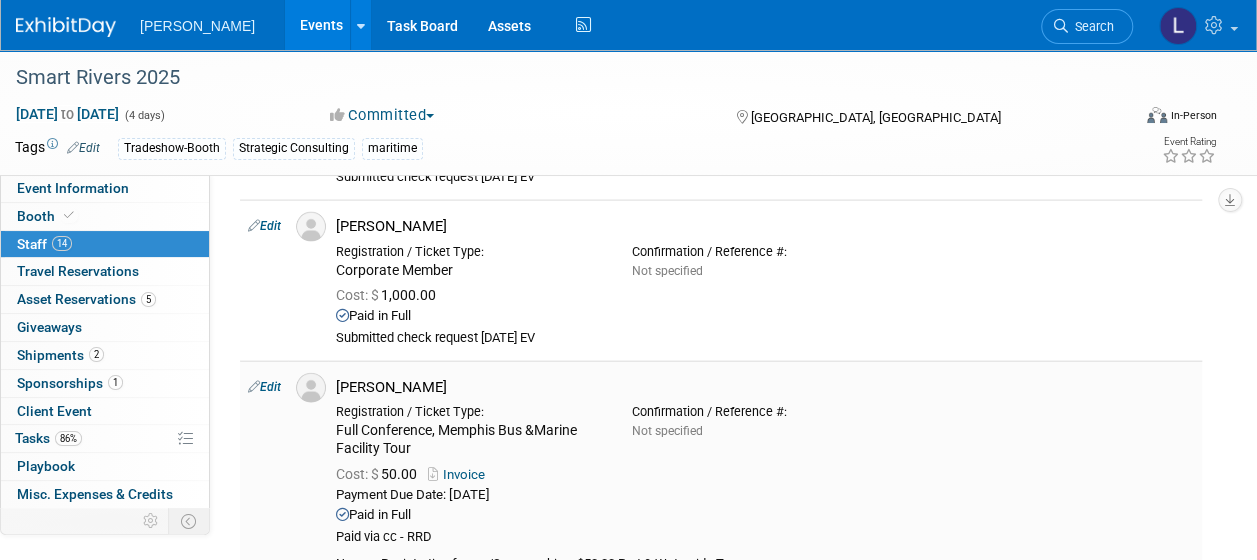 scroll, scrollTop: 2116, scrollLeft: 0, axis: vertical 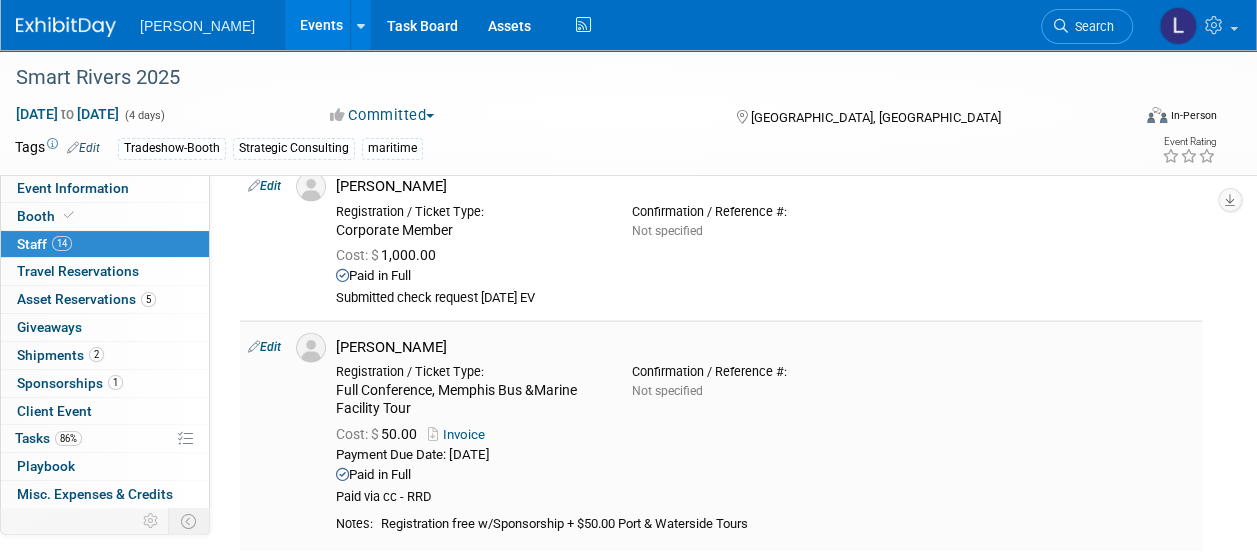 click on "Edit" at bounding box center (264, 347) 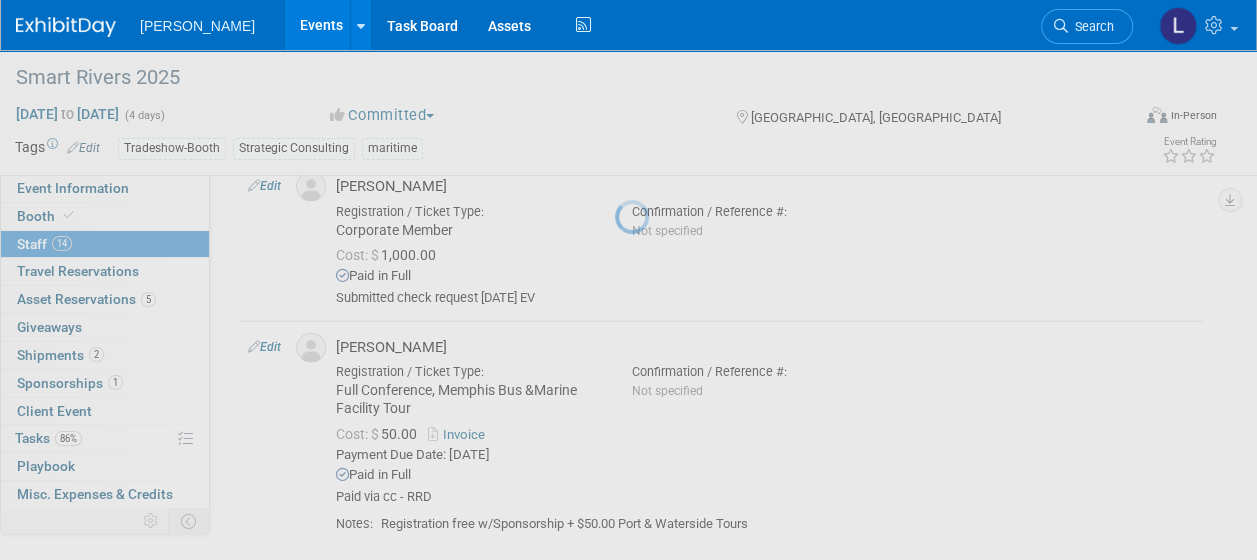 select on "aa3a6dc0-19af-4028-824e-60bddbe41667" 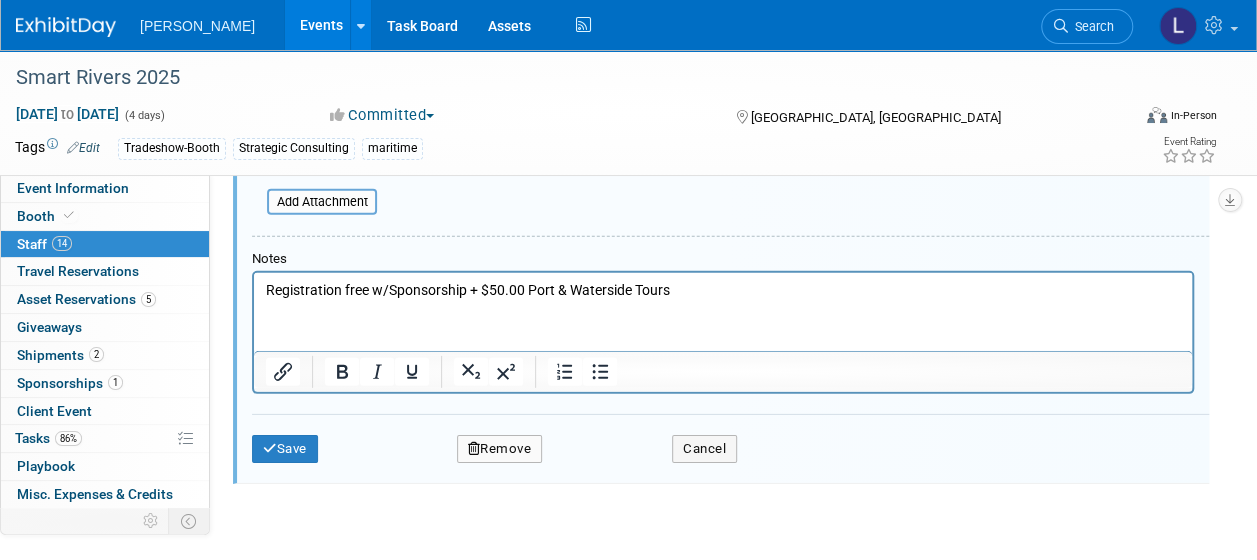 scroll, scrollTop: 2904, scrollLeft: 0, axis: vertical 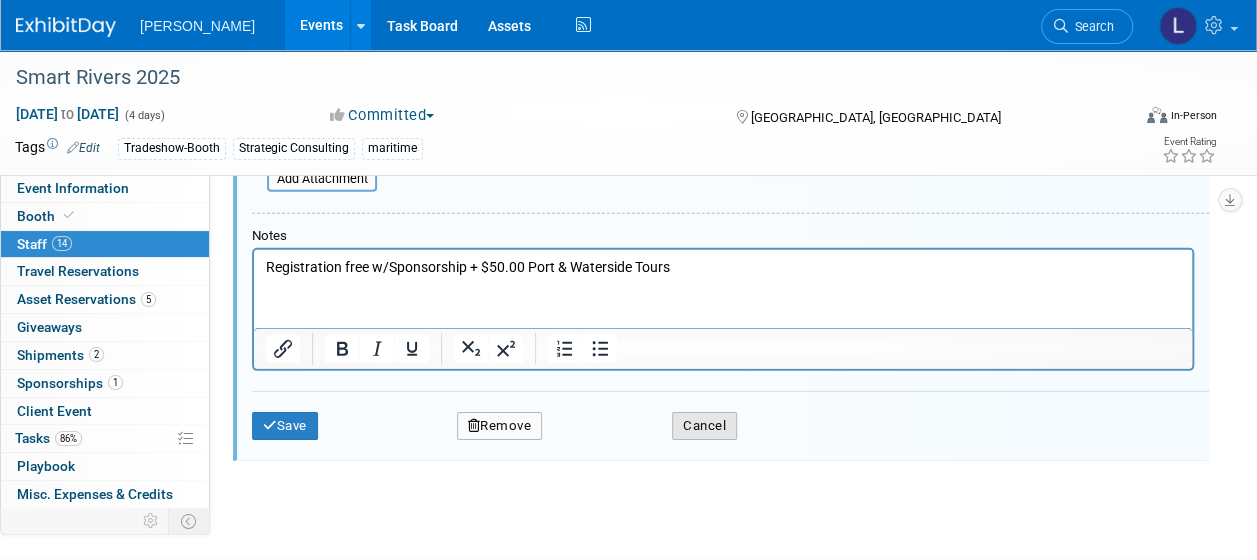 click on "Cancel" at bounding box center [704, 426] 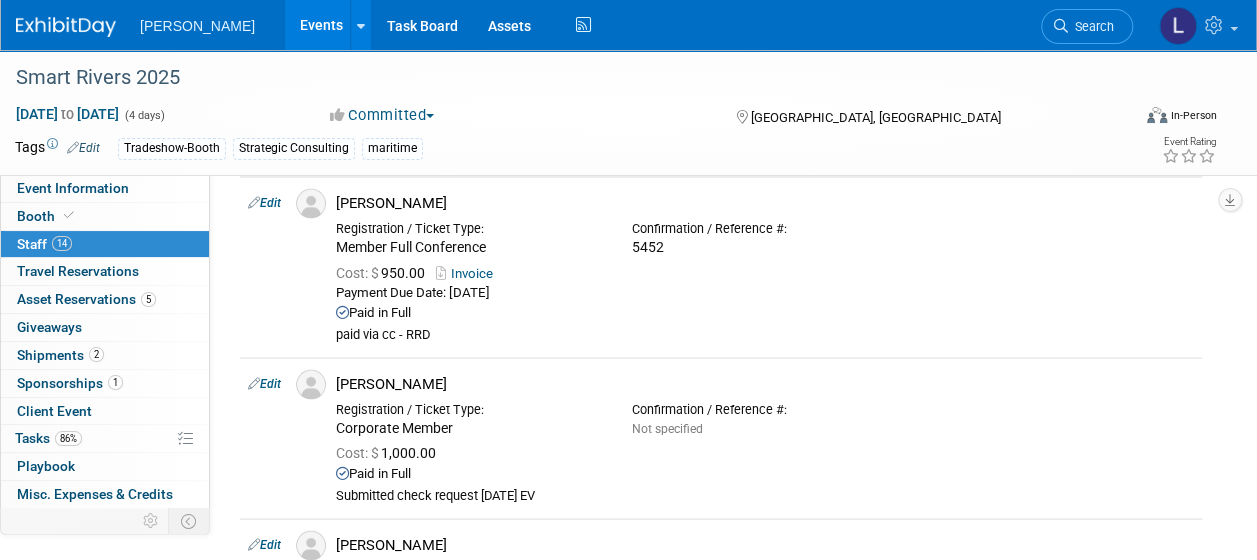 scroll, scrollTop: 1538, scrollLeft: 0, axis: vertical 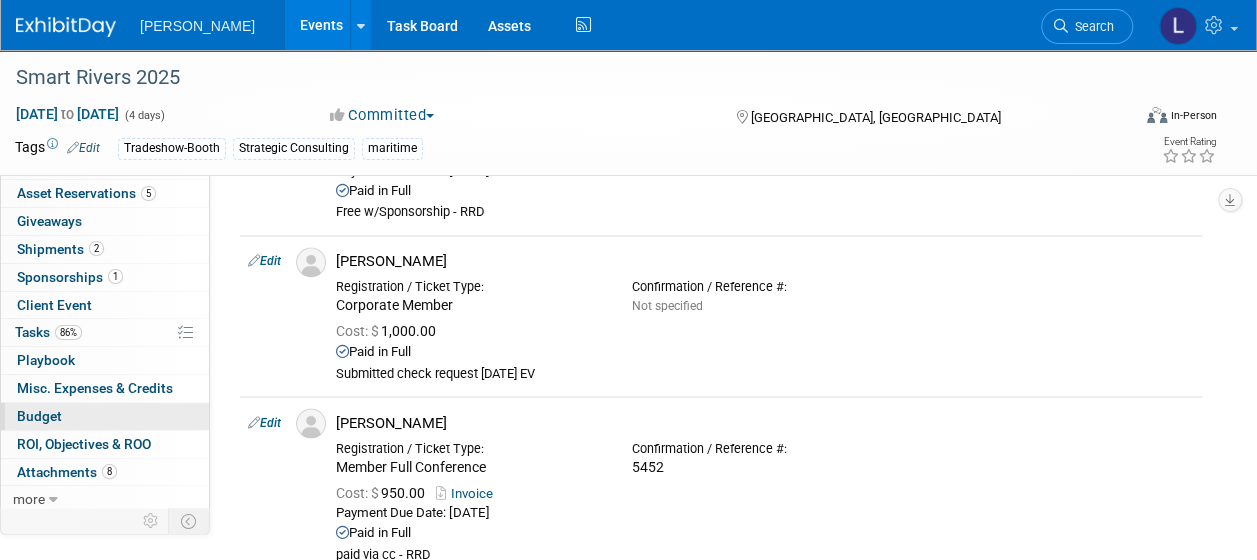 click on "Budget" at bounding box center [39, 416] 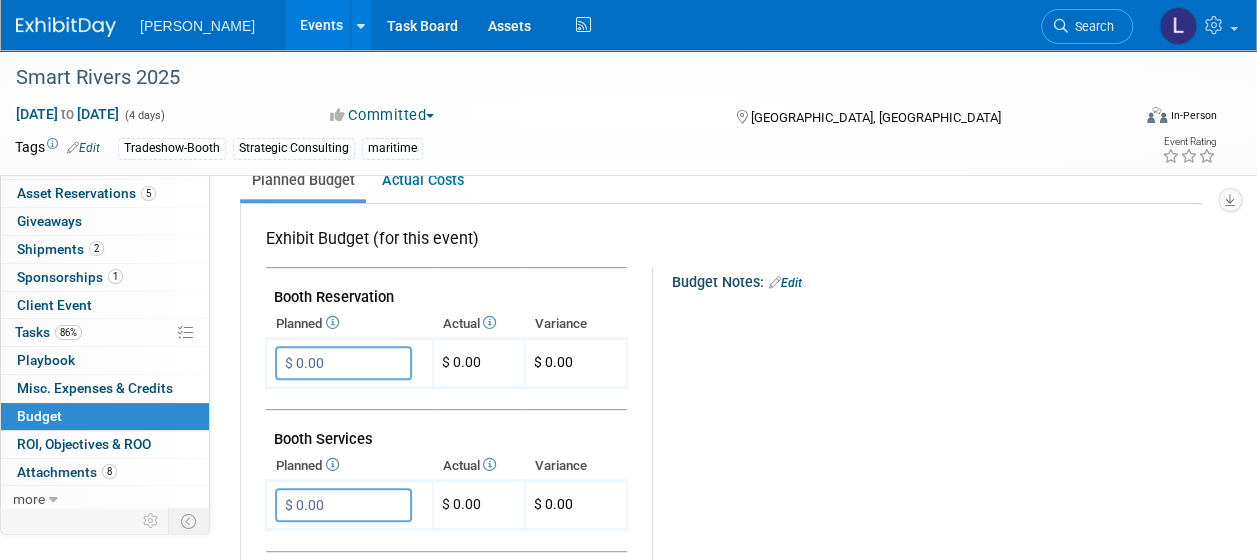 scroll, scrollTop: 200, scrollLeft: 0, axis: vertical 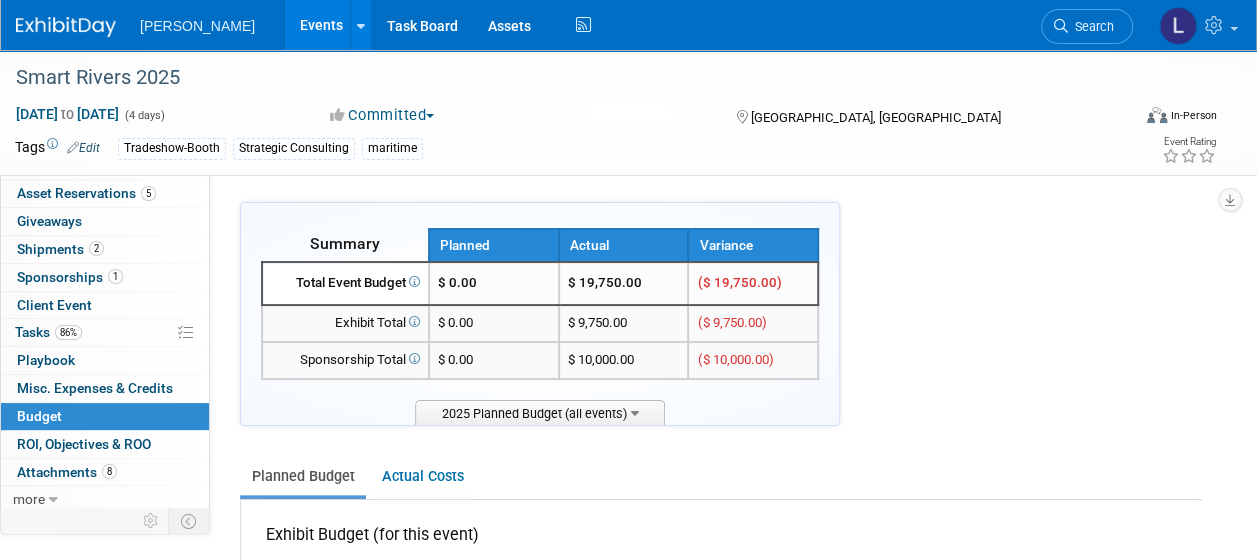 click on "[PERSON_NAME]" at bounding box center [197, 26] 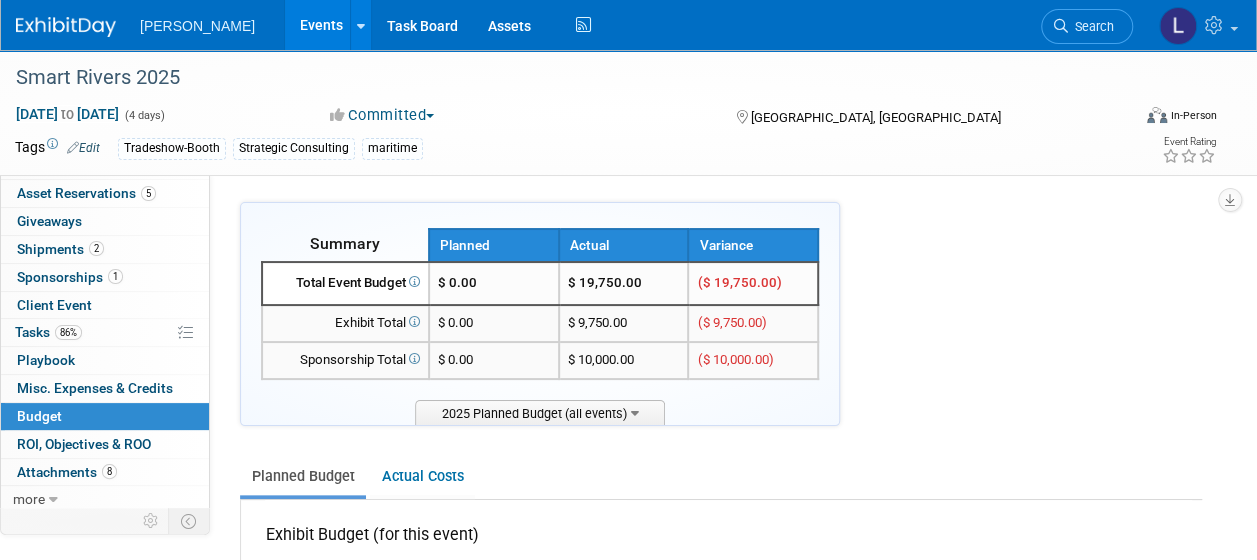 click on "Events" at bounding box center (321, 25) 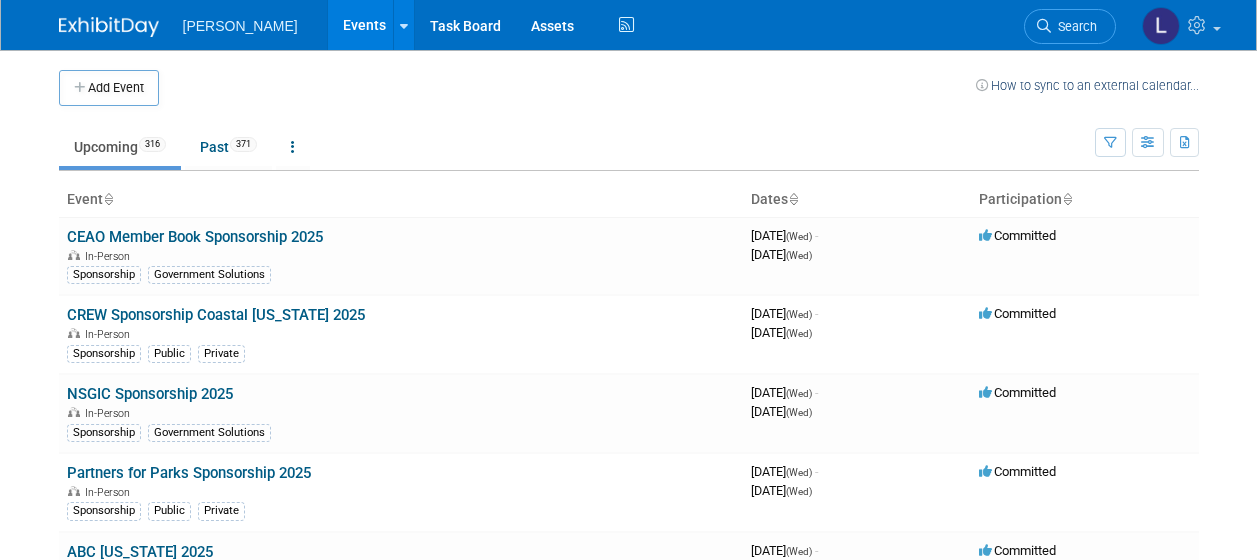 scroll, scrollTop: 0, scrollLeft: 0, axis: both 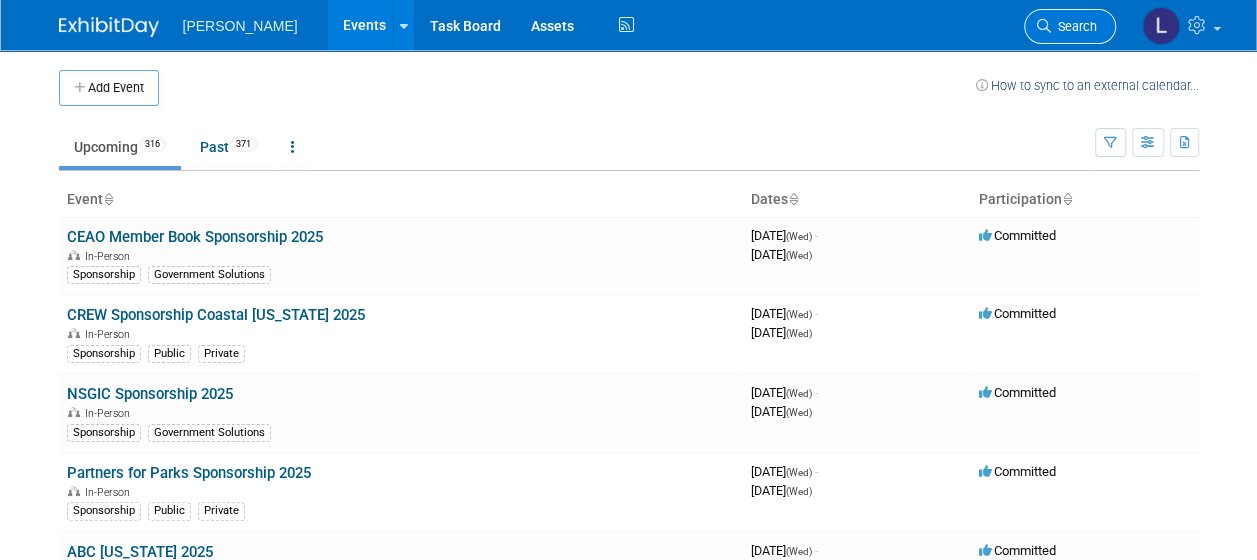 click on "Search" at bounding box center [1074, 26] 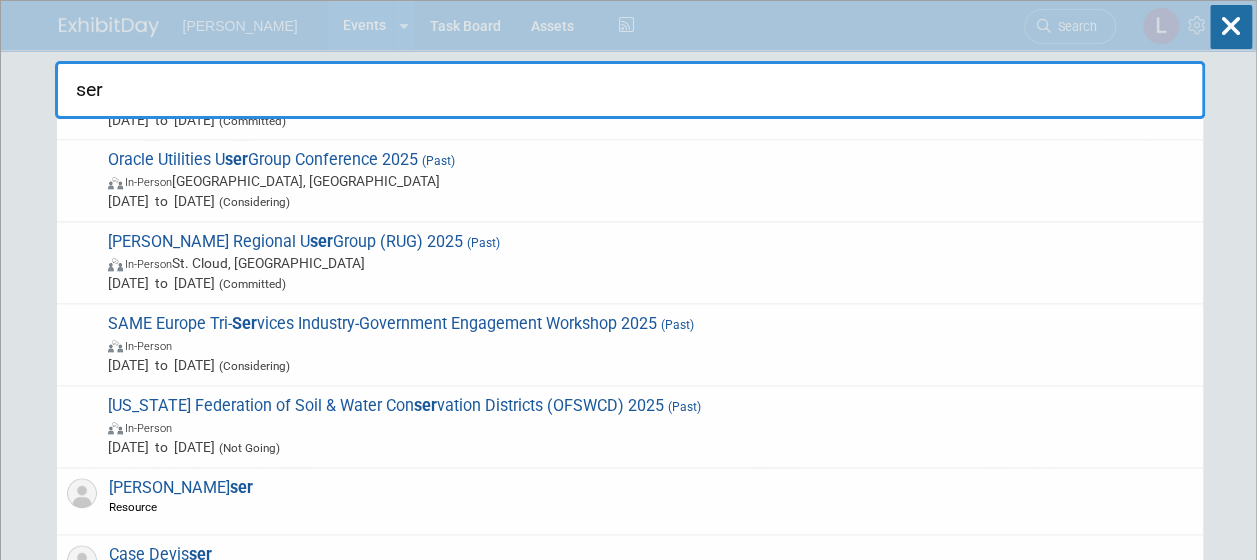 scroll, scrollTop: 1206, scrollLeft: 0, axis: vertical 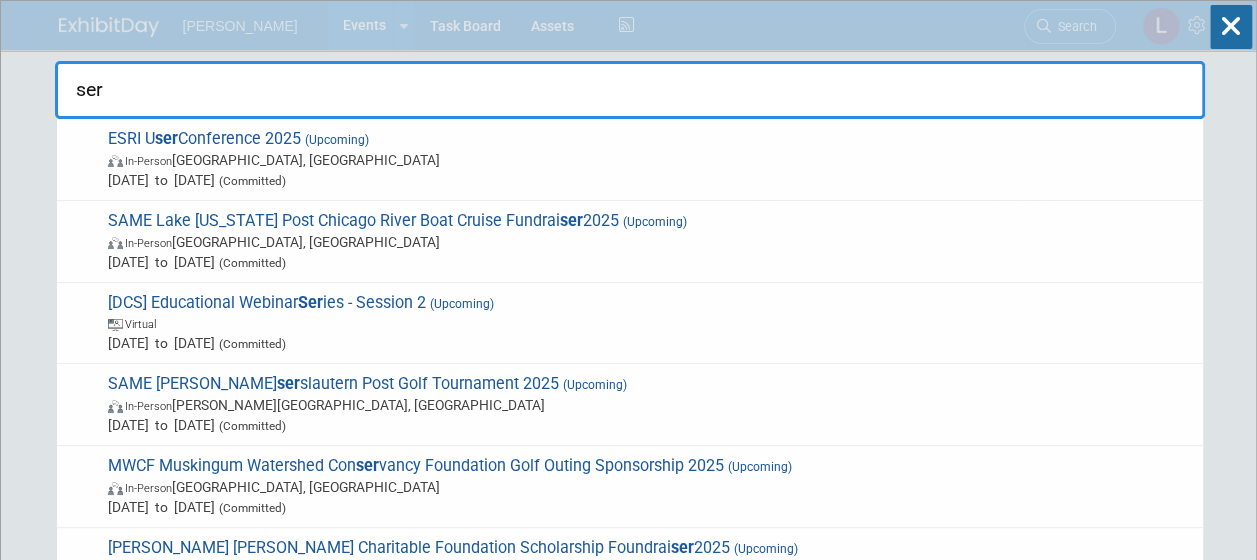 click on "ser" at bounding box center [630, 90] 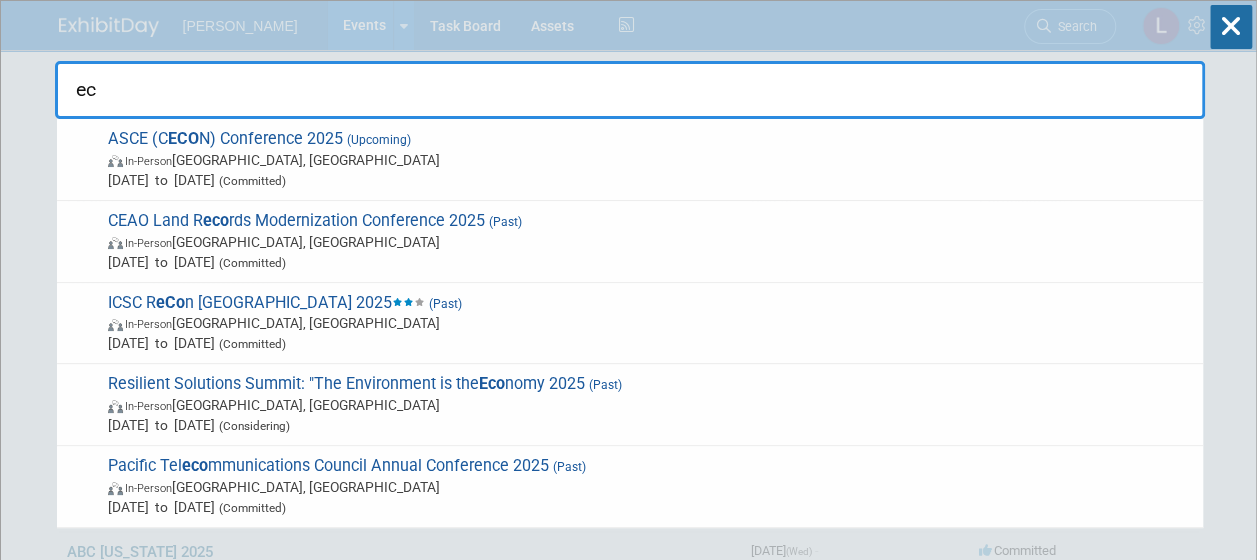 type on "e" 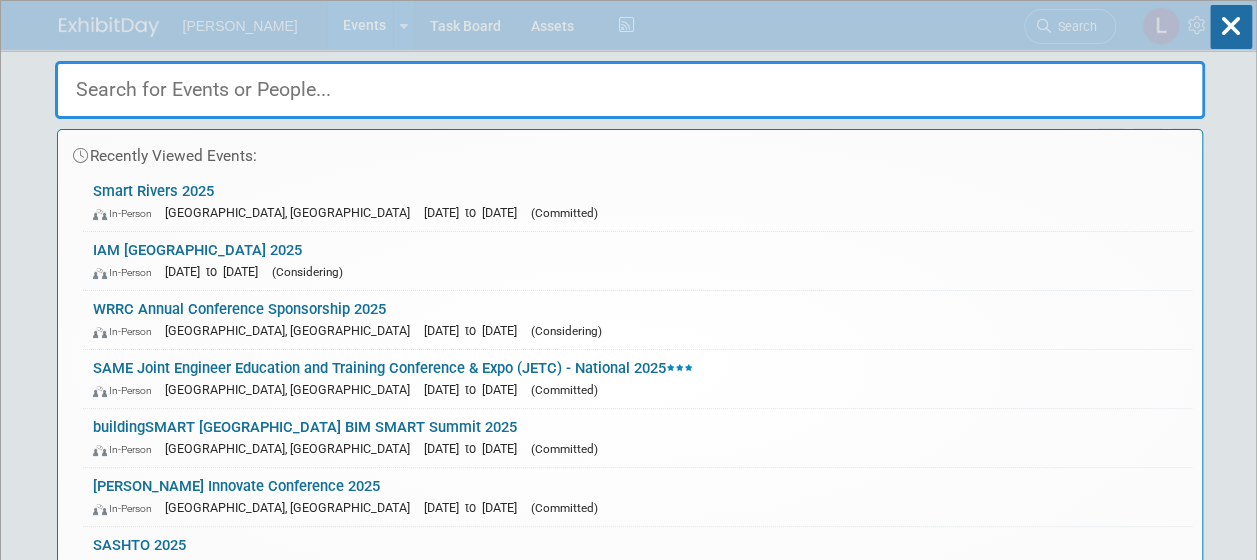 type 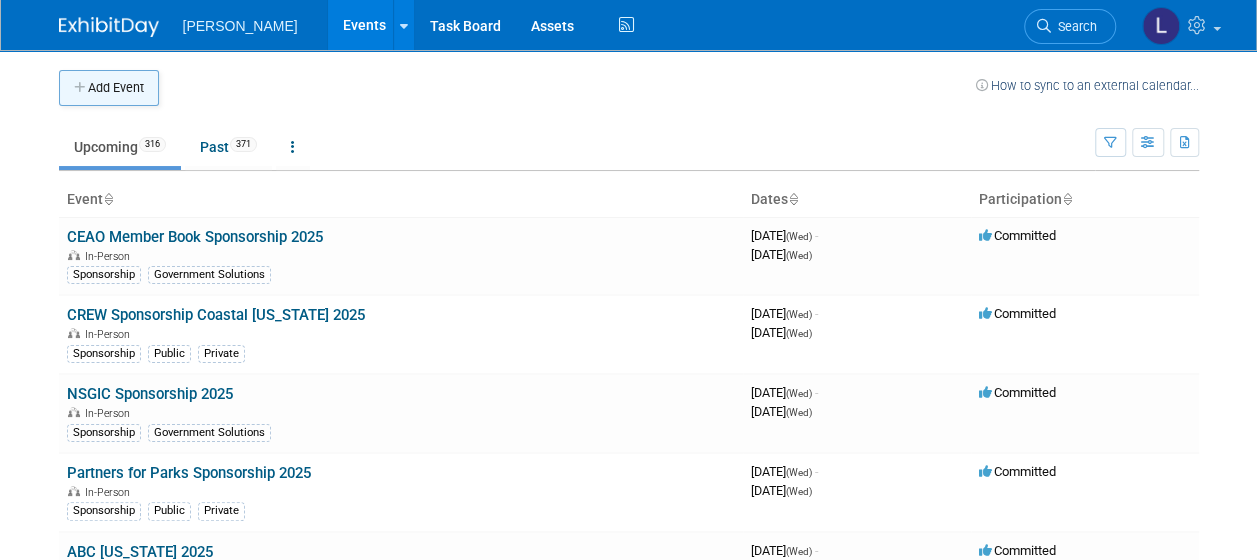 click on "Add Event" at bounding box center (109, 88) 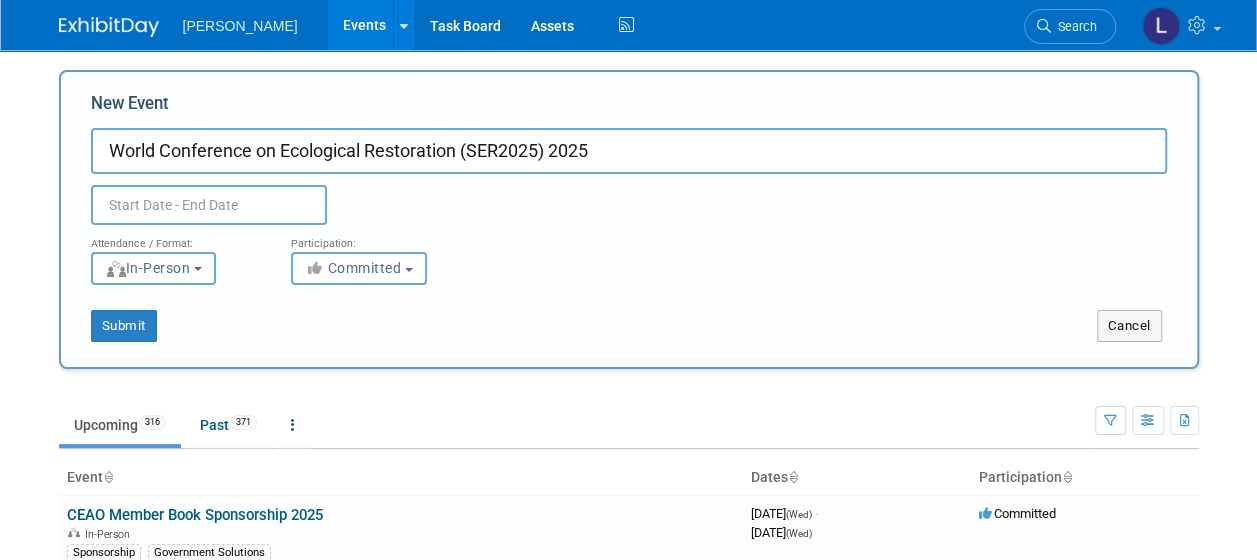 type on "World Conference on Ecological Restoration (SER2025) 2025" 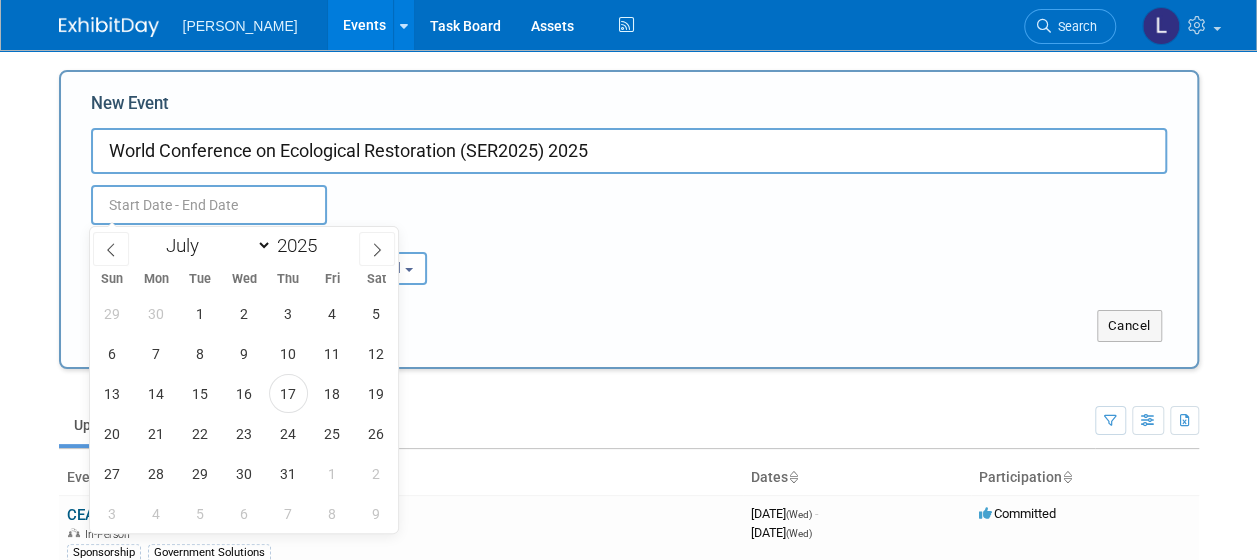 click at bounding box center [209, 205] 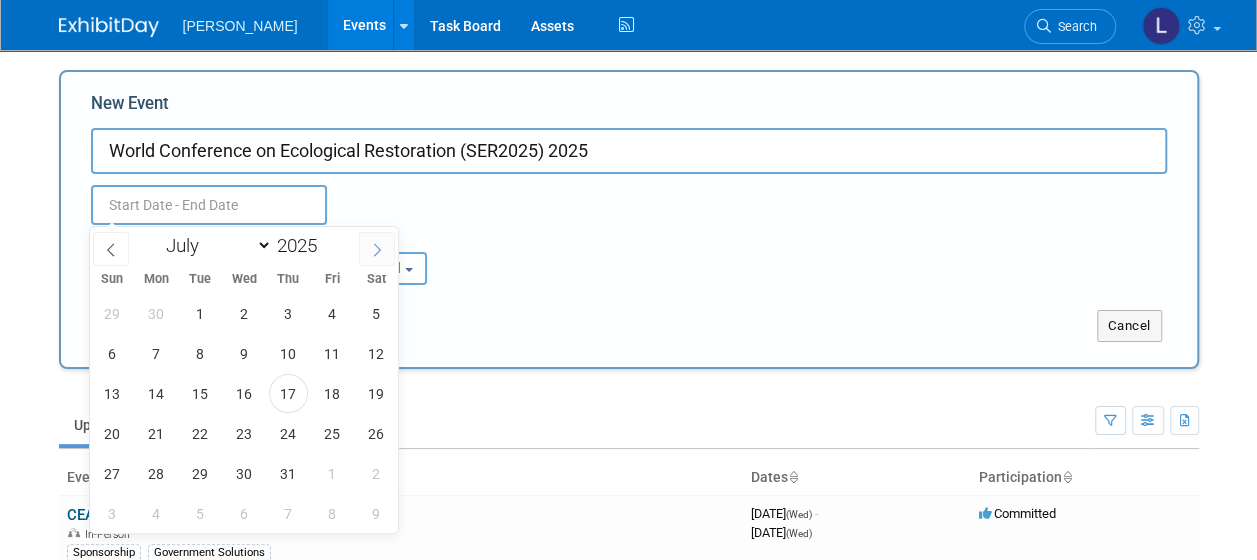click 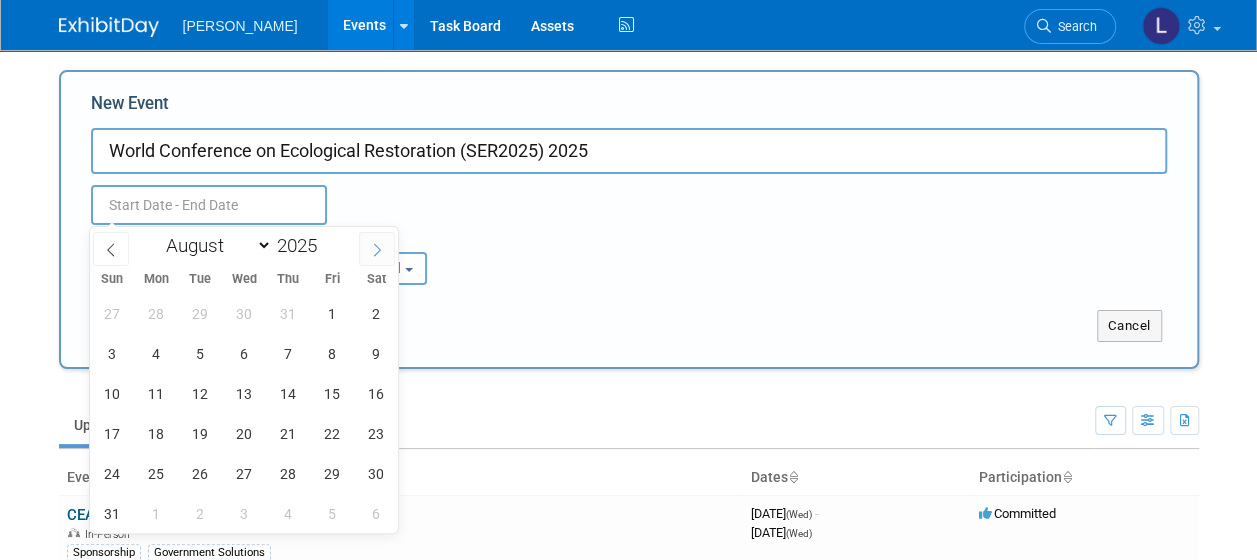 click 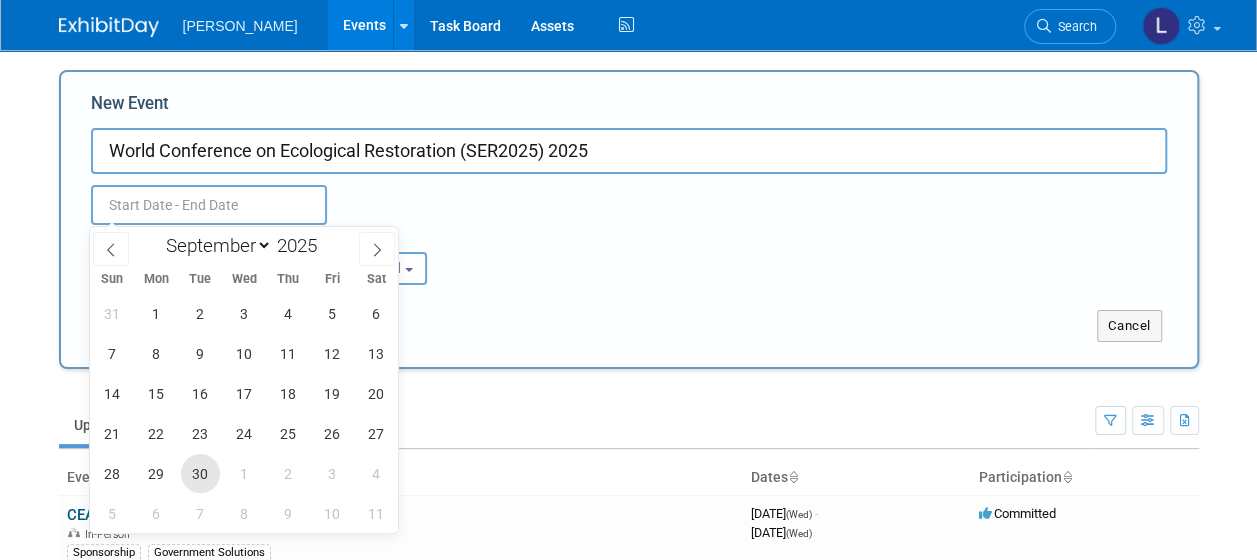 click on "30" at bounding box center (200, 473) 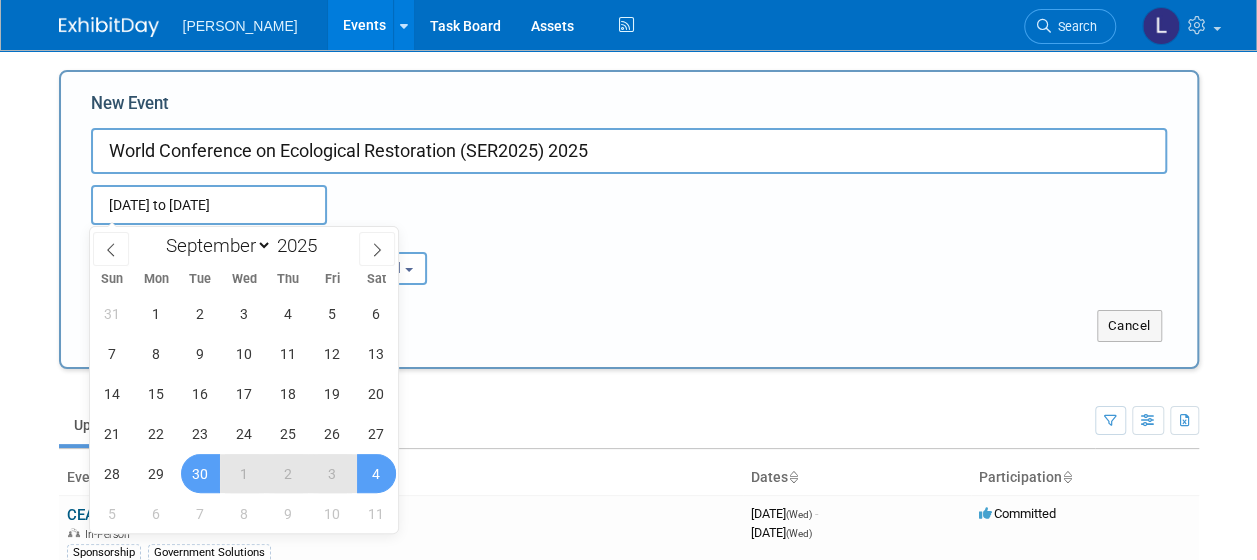 click on "4" at bounding box center (376, 473) 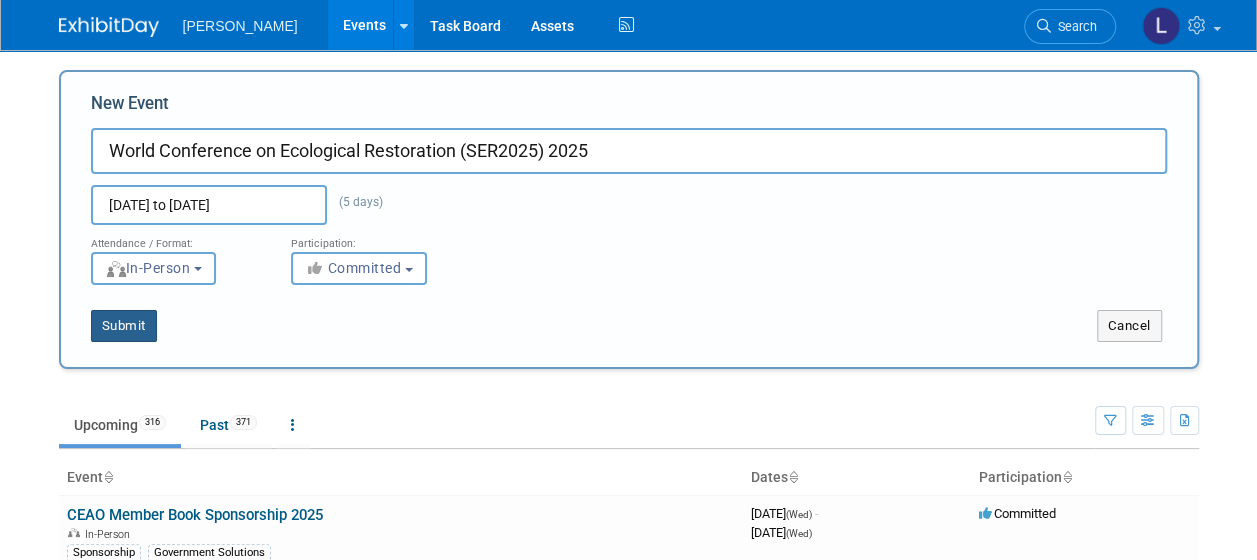 click on "Submit" at bounding box center (124, 326) 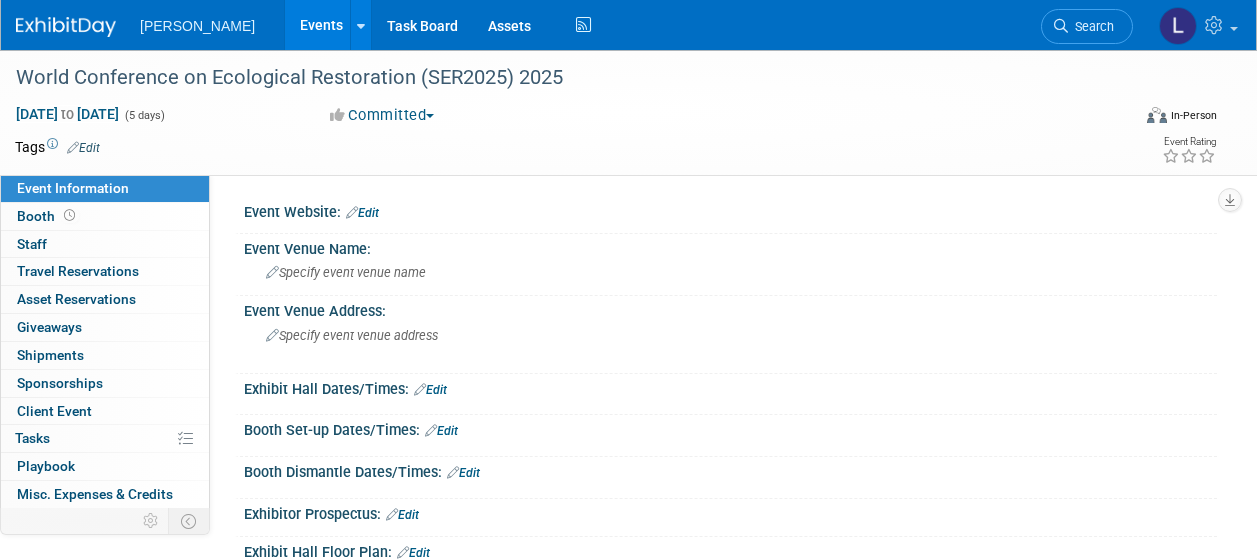 scroll, scrollTop: 0, scrollLeft: 0, axis: both 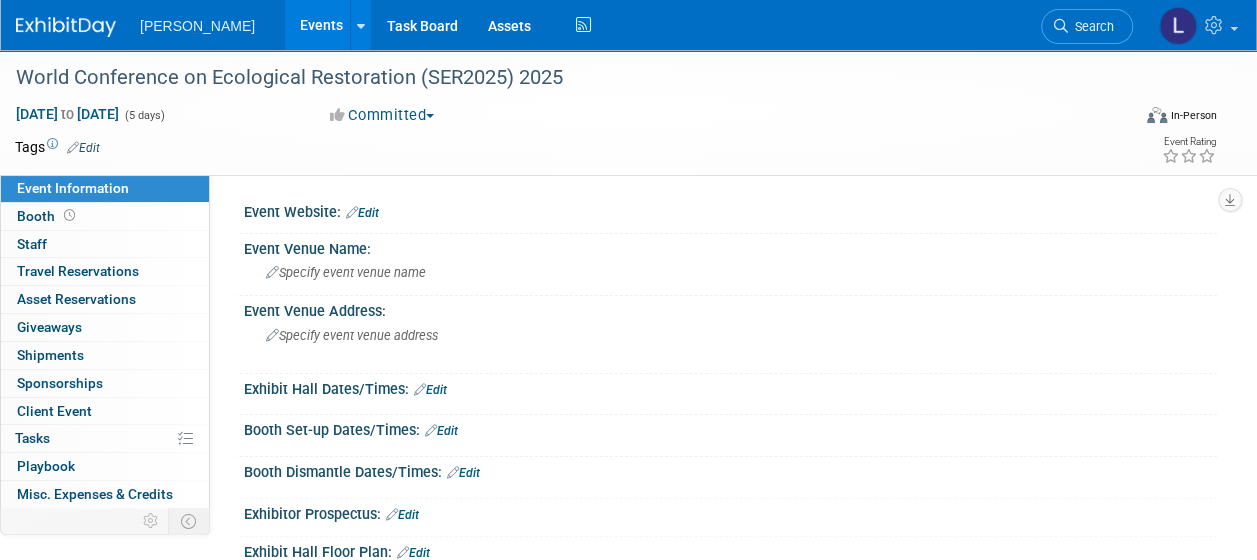 click on "Edit" at bounding box center [362, 213] 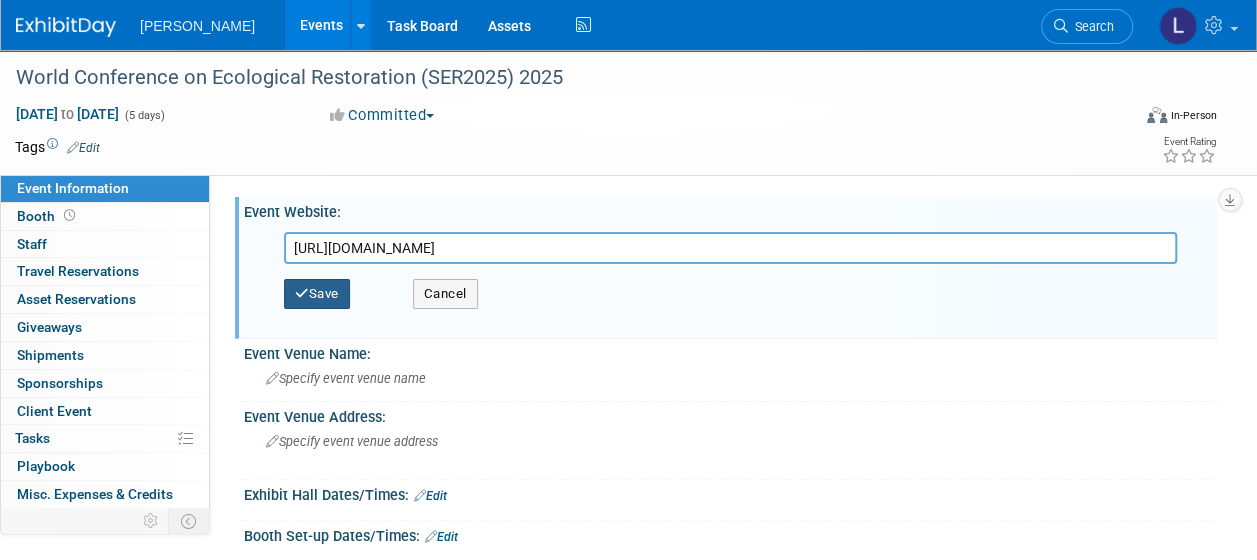 type on "[URL][DOMAIN_NAME]" 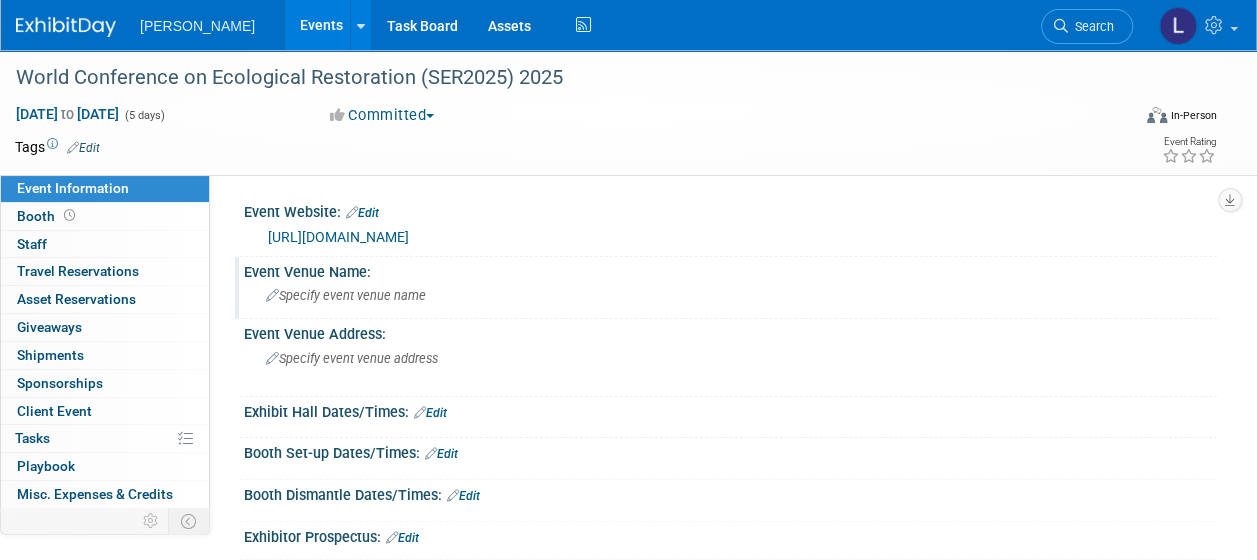 click on "Specify event venue name" at bounding box center (346, 295) 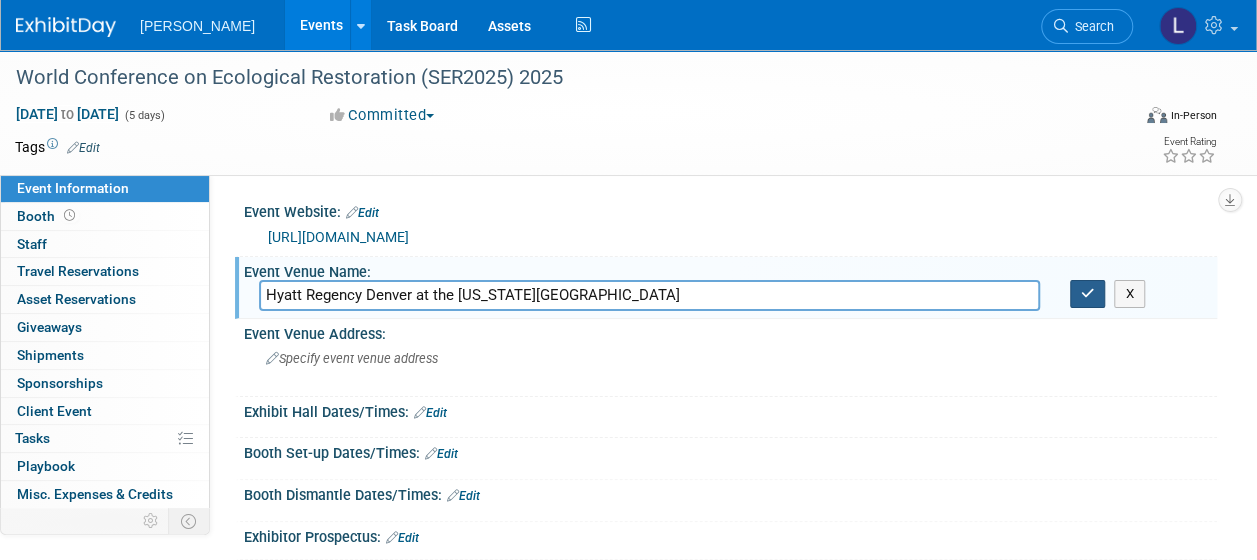 type on "Hyatt Regency Denver at the [US_STATE][GEOGRAPHIC_DATA]" 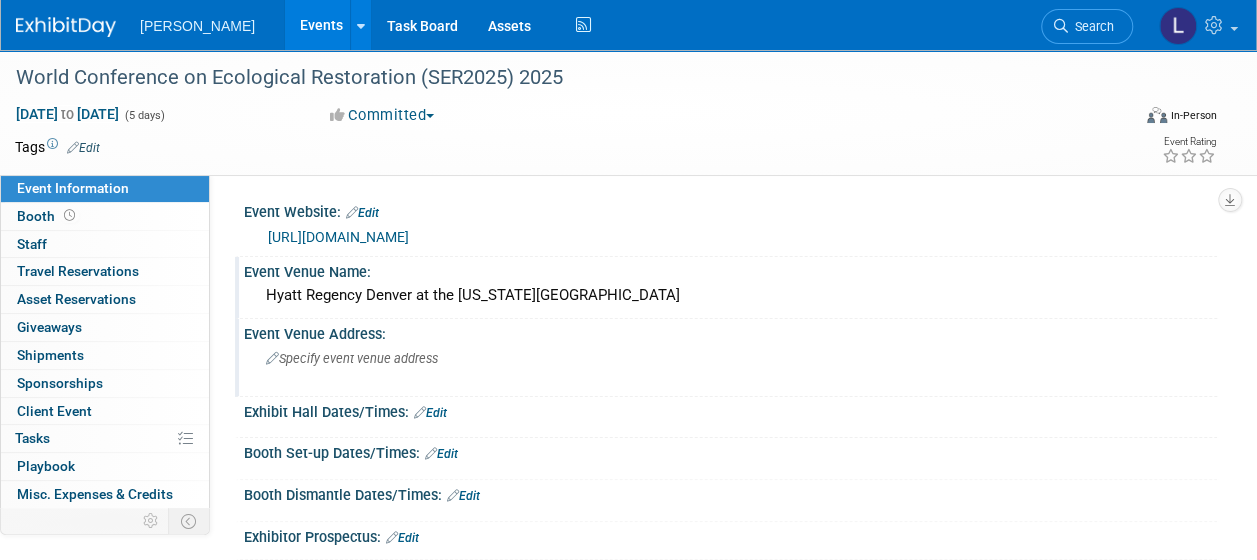 click on "Specify event venue address" at bounding box center (352, 358) 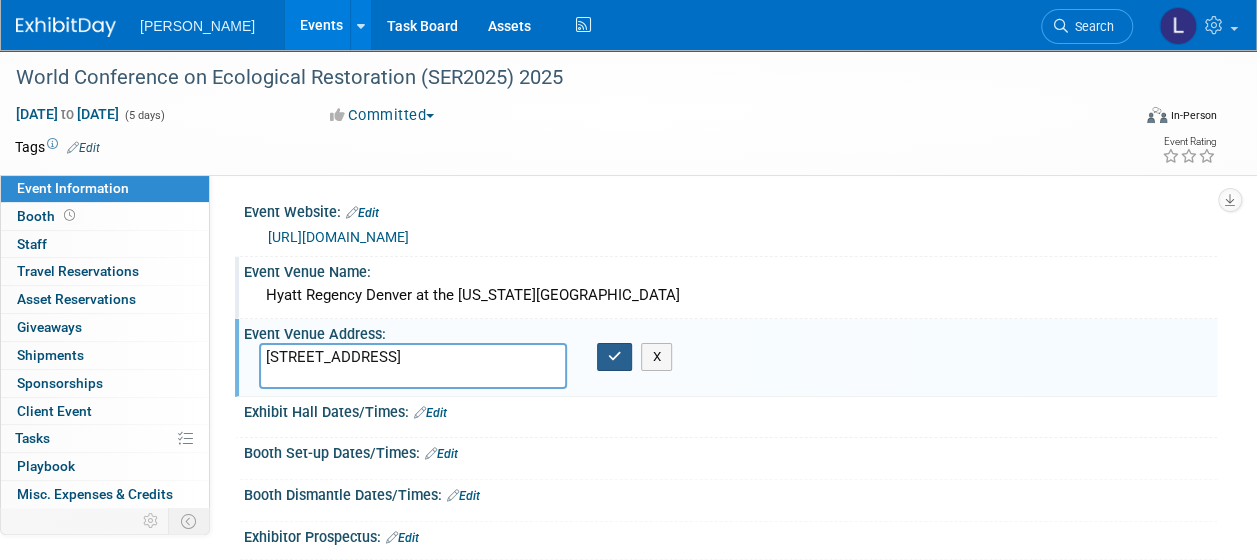 type on "[STREET_ADDRESS]" 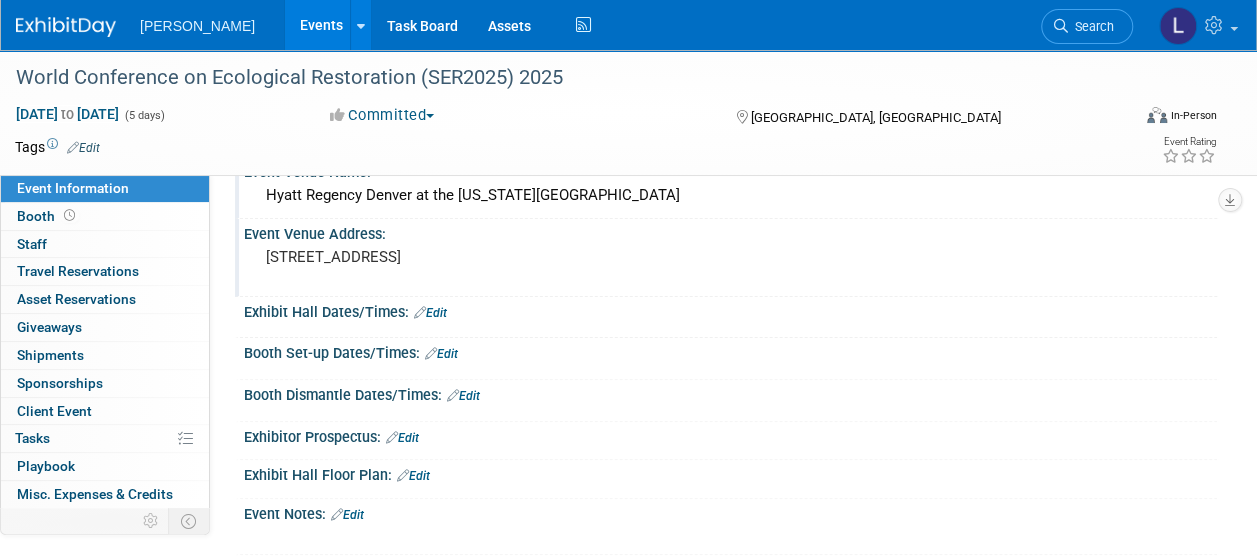 scroll, scrollTop: 300, scrollLeft: 0, axis: vertical 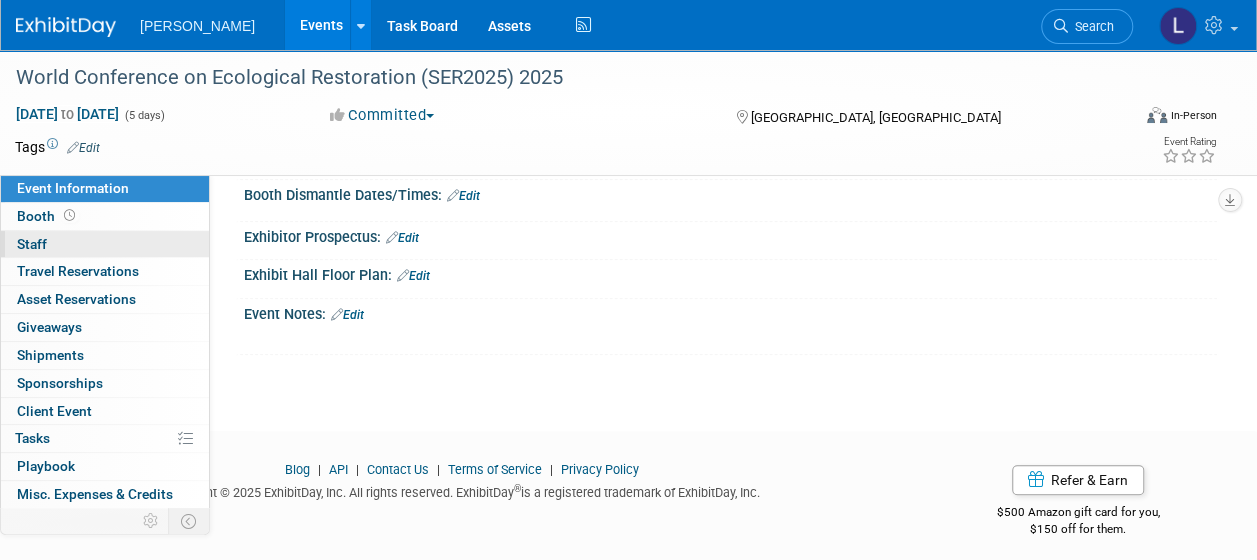 click on "0
Staff 0" at bounding box center (105, 244) 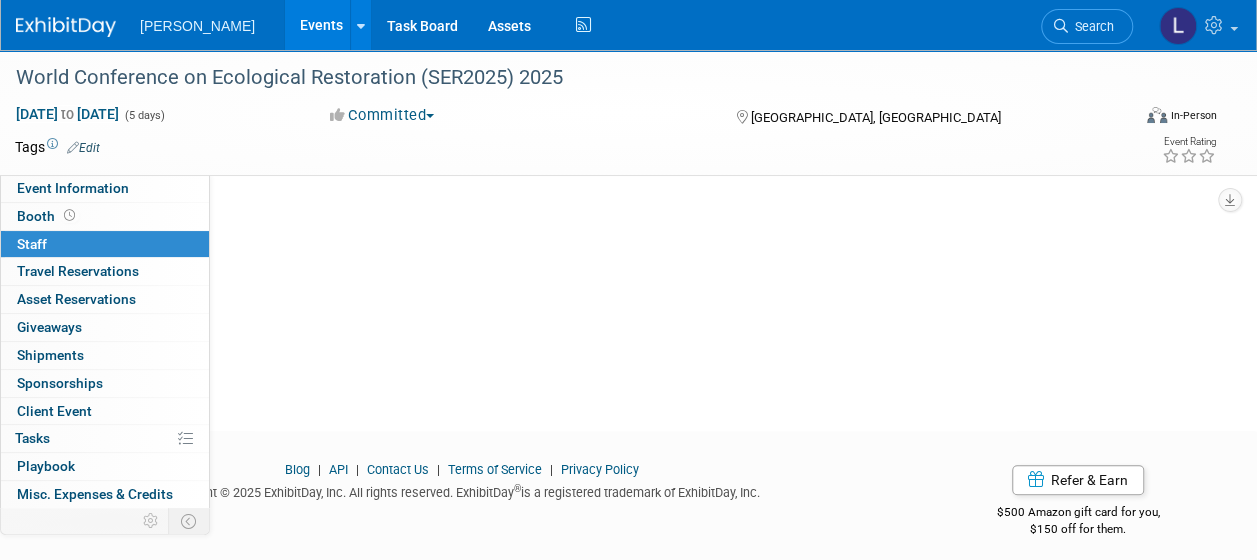 scroll, scrollTop: 0, scrollLeft: 0, axis: both 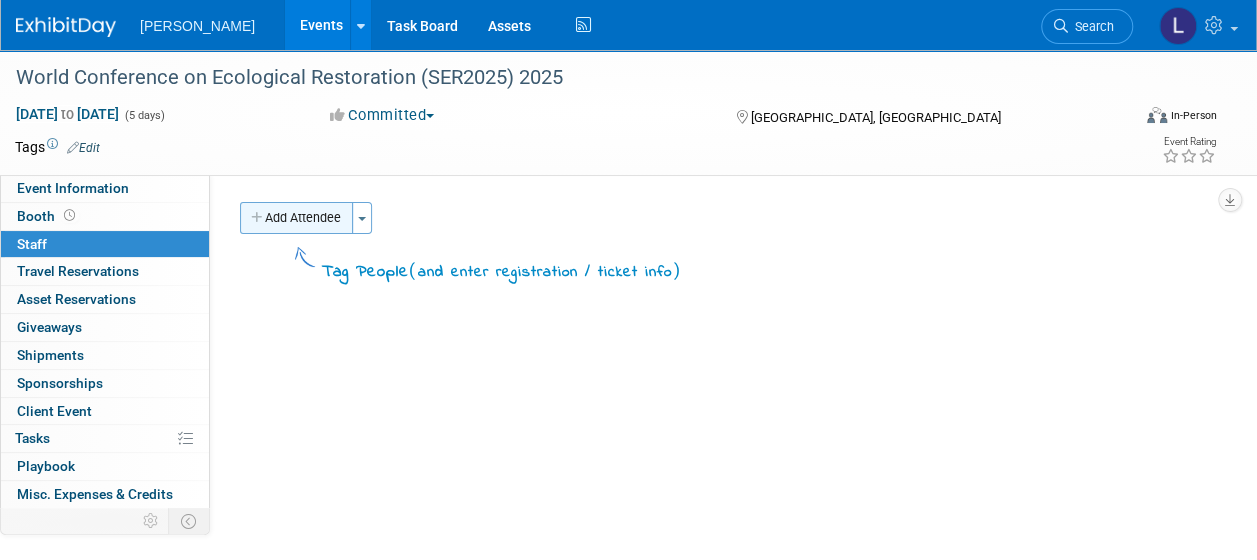 click on "Add Attendee" at bounding box center (296, 218) 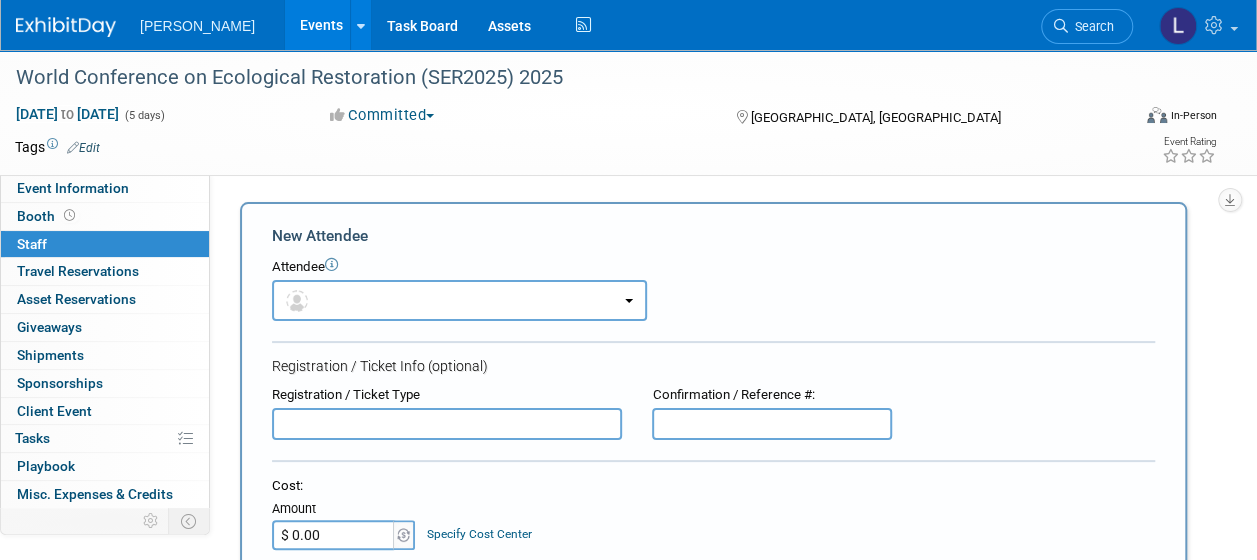 scroll, scrollTop: 500, scrollLeft: 0, axis: vertical 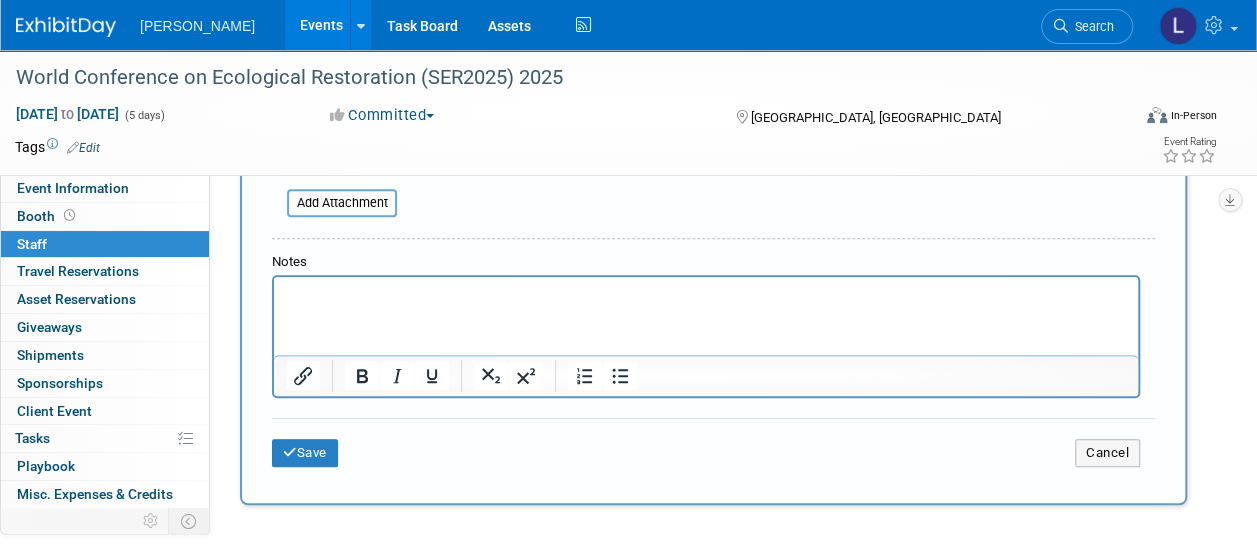 click at bounding box center [706, 291] 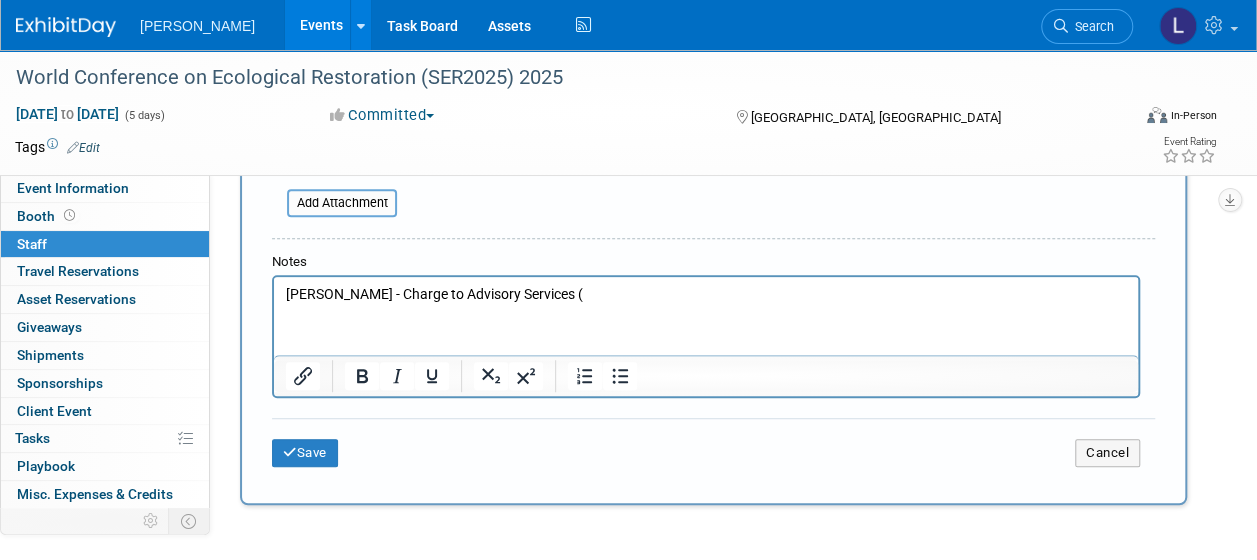 click on "[PERSON_NAME] - Charge to Advisory Services (" at bounding box center [706, 295] 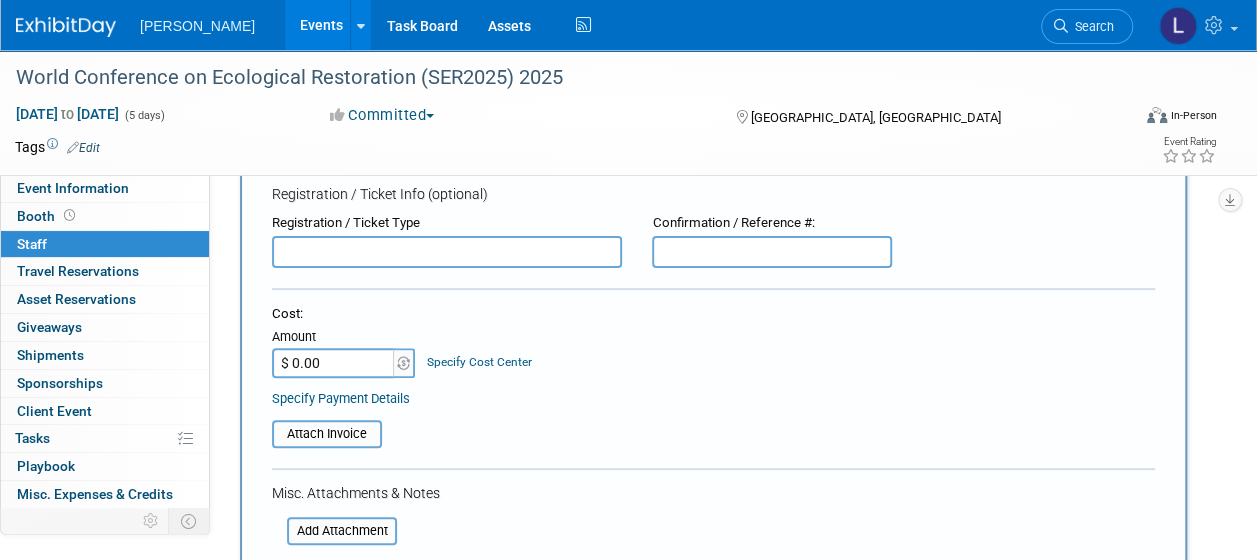 scroll, scrollTop: 100, scrollLeft: 0, axis: vertical 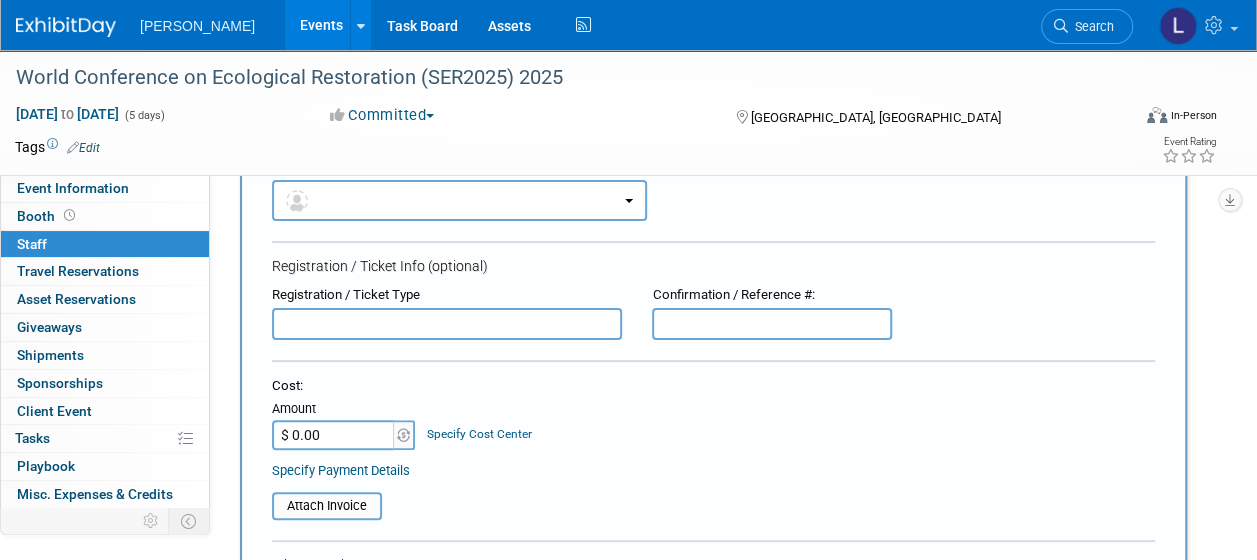 click at bounding box center (447, 324) 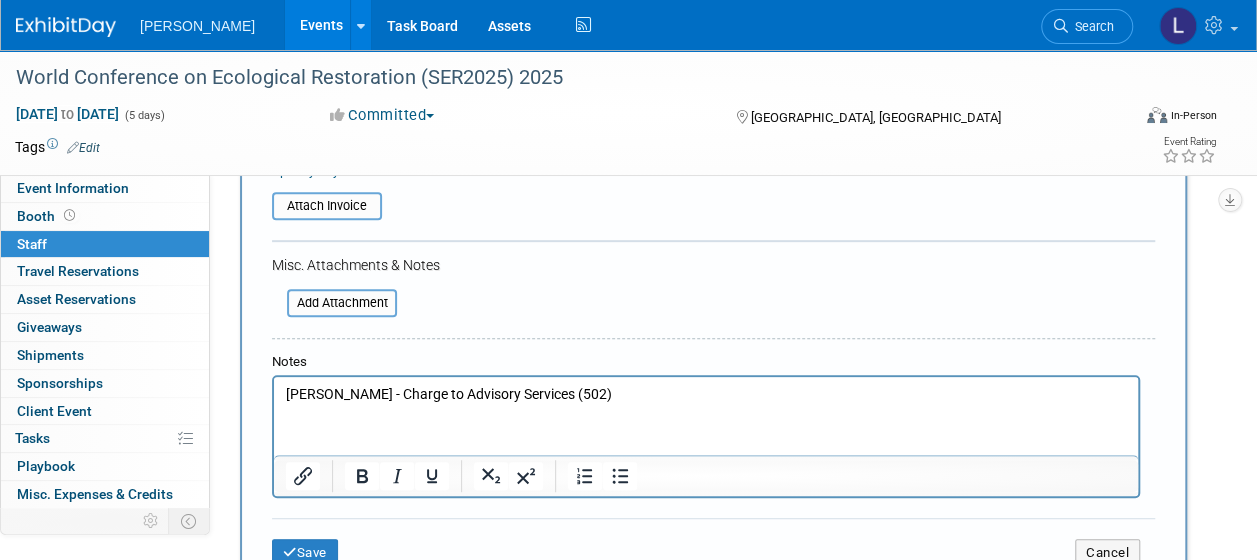 scroll, scrollTop: 600, scrollLeft: 0, axis: vertical 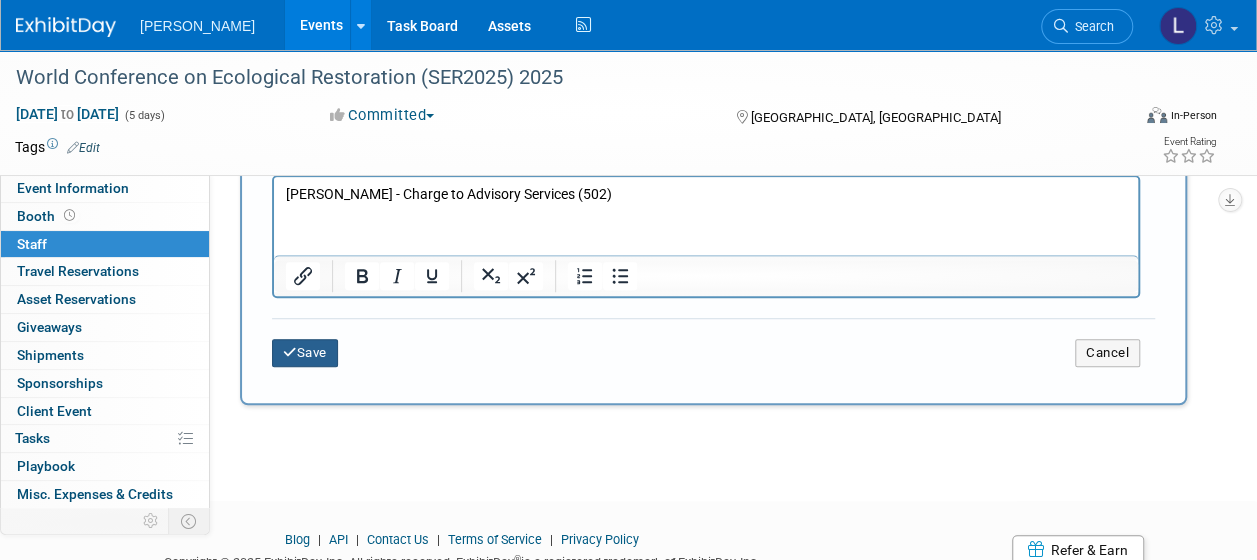 type on "Member Standard Registration" 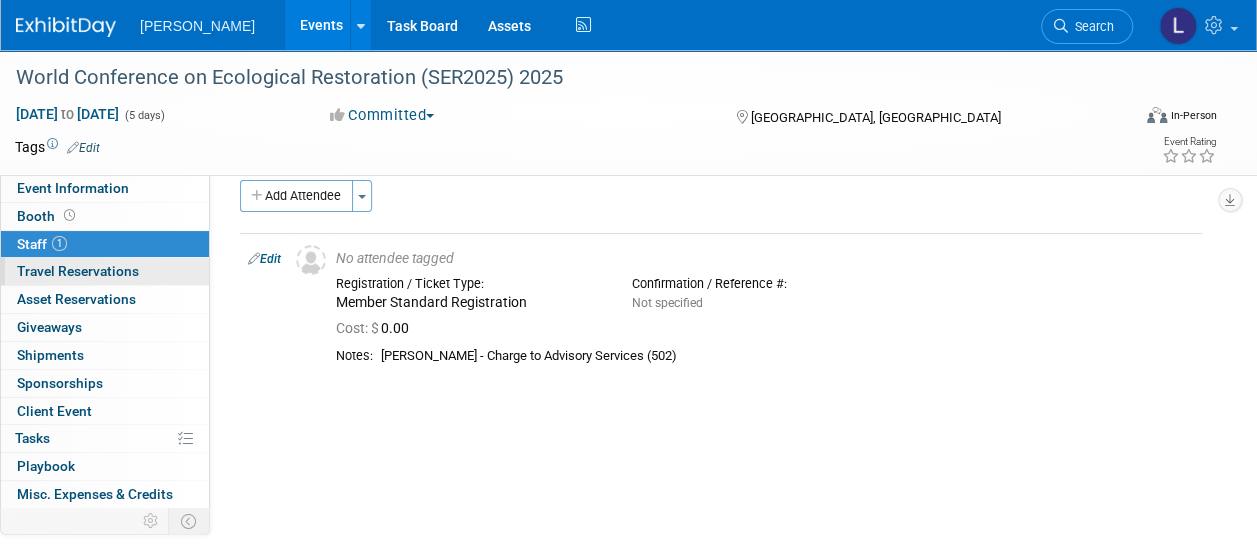 scroll, scrollTop: 0, scrollLeft: 0, axis: both 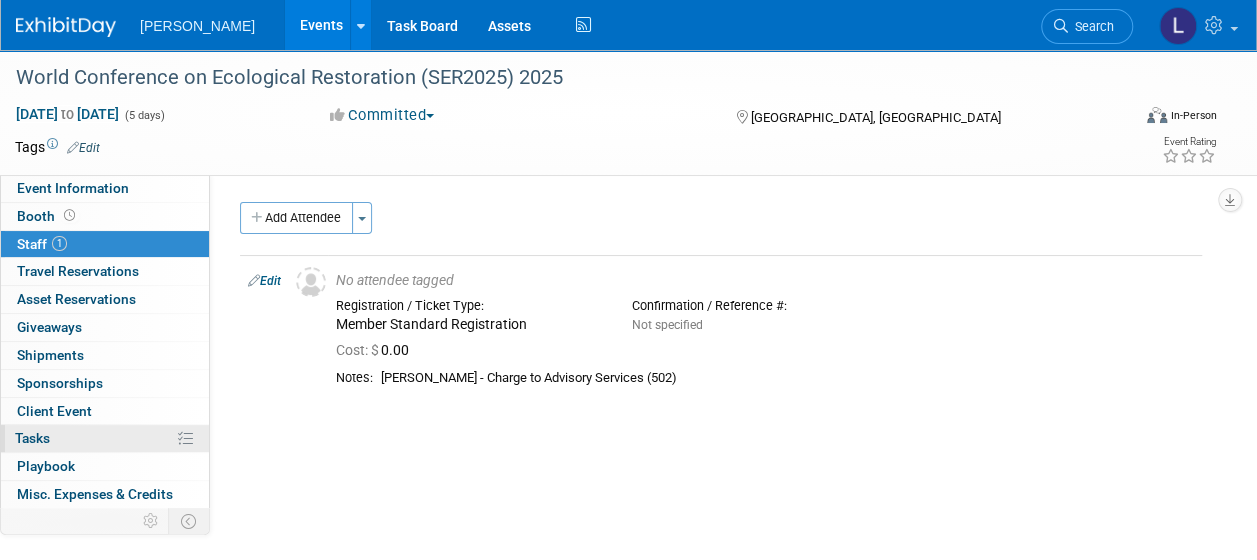 click on "0%
Tasks 0%" at bounding box center (105, 438) 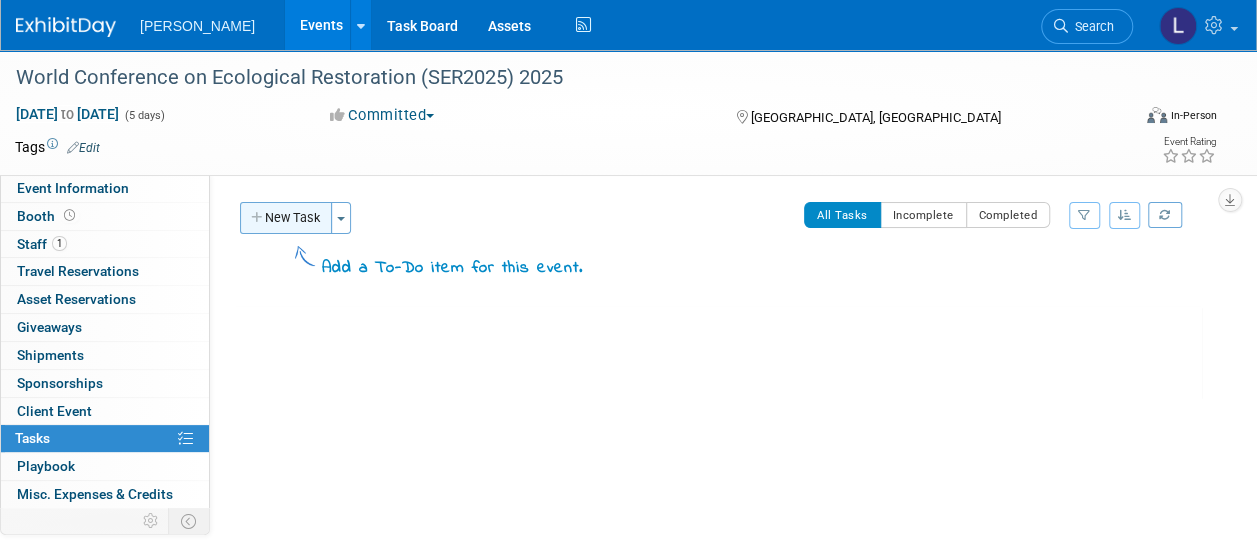 click on "New Task" at bounding box center (286, 218) 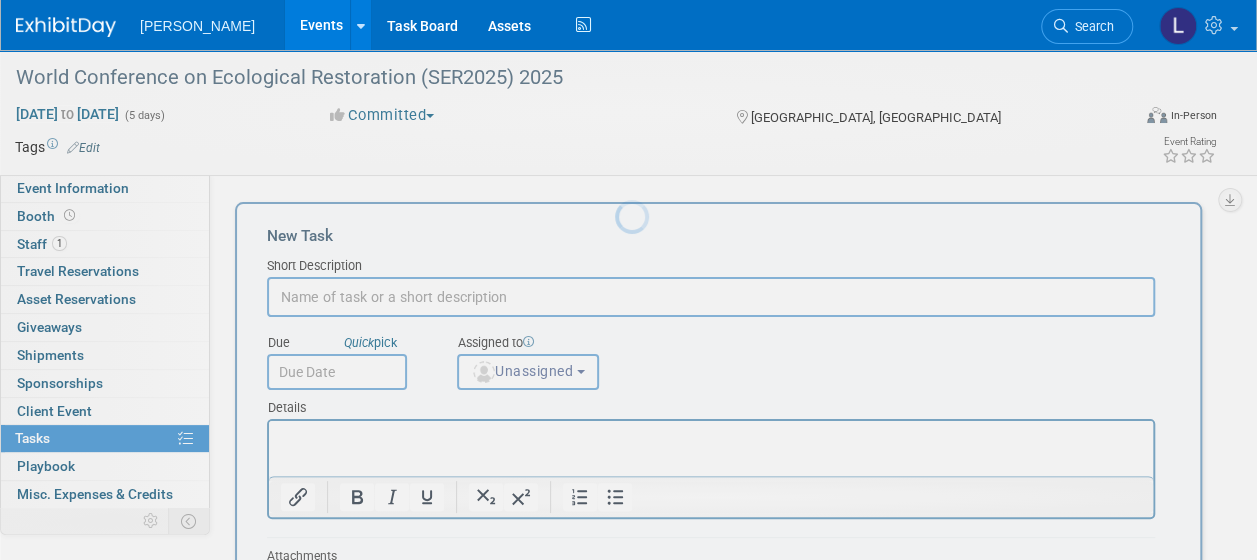 scroll, scrollTop: 0, scrollLeft: 0, axis: both 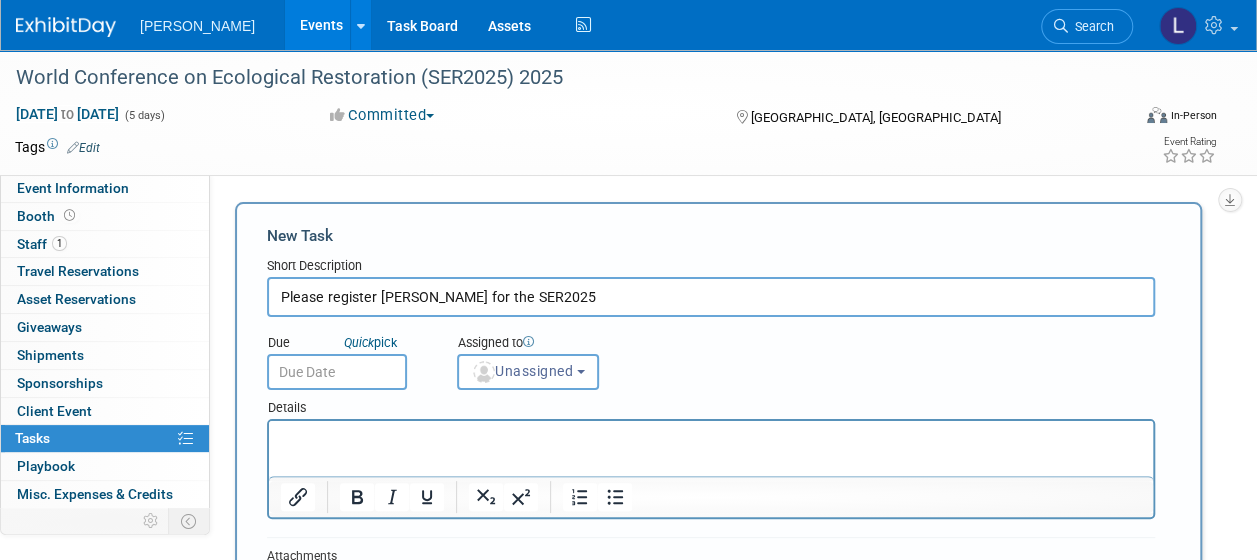 click on "Please register [PERSON_NAME] for the SER2025" at bounding box center (711, 297) 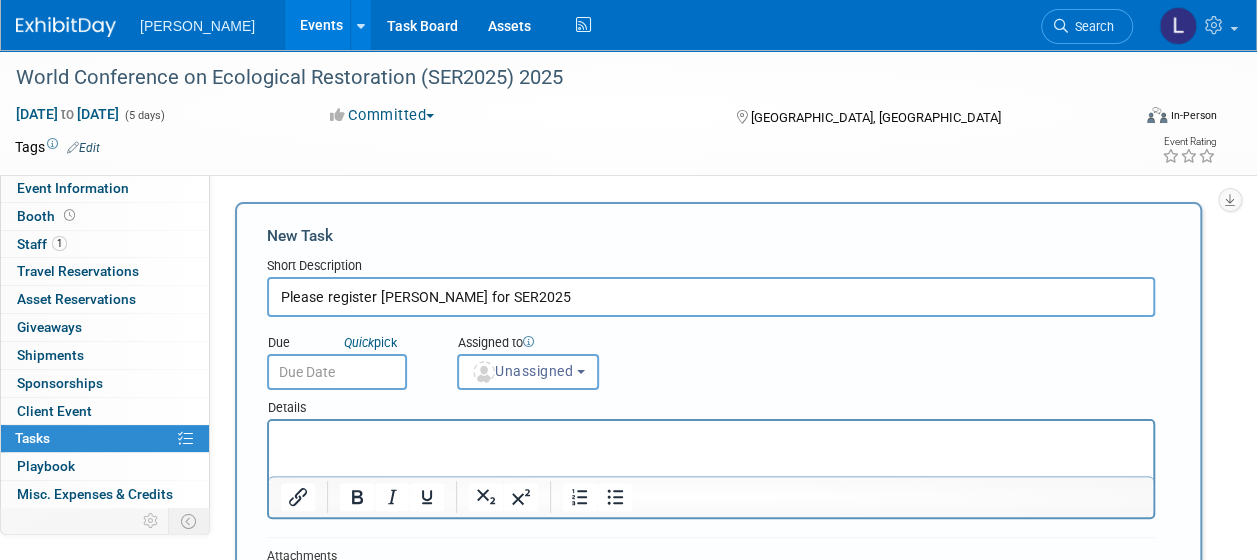 type on "Please register [PERSON_NAME] for SER2025" 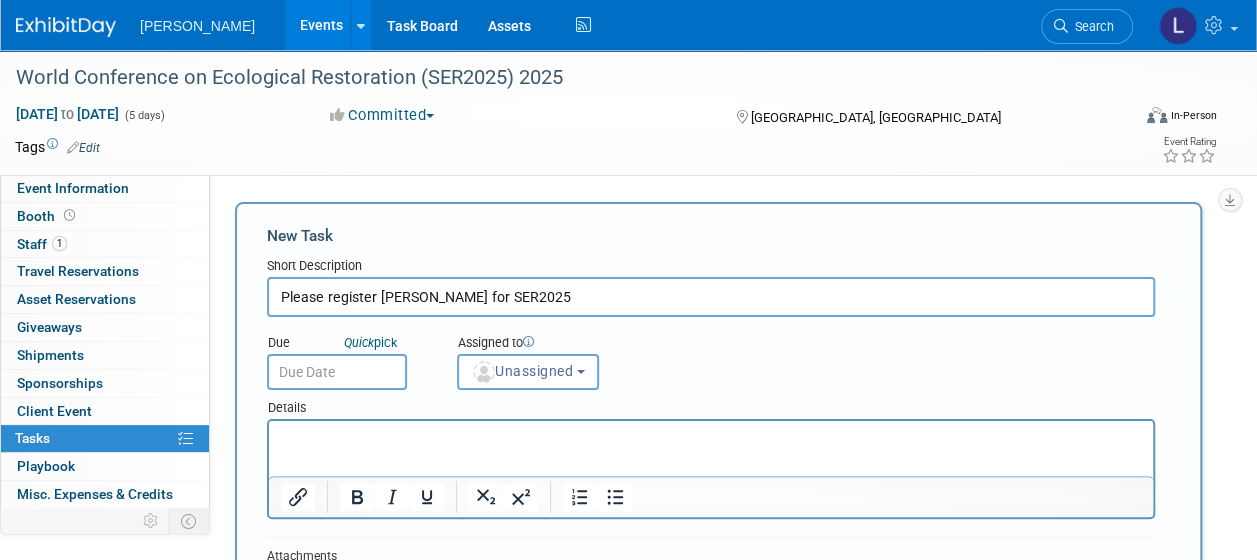 type 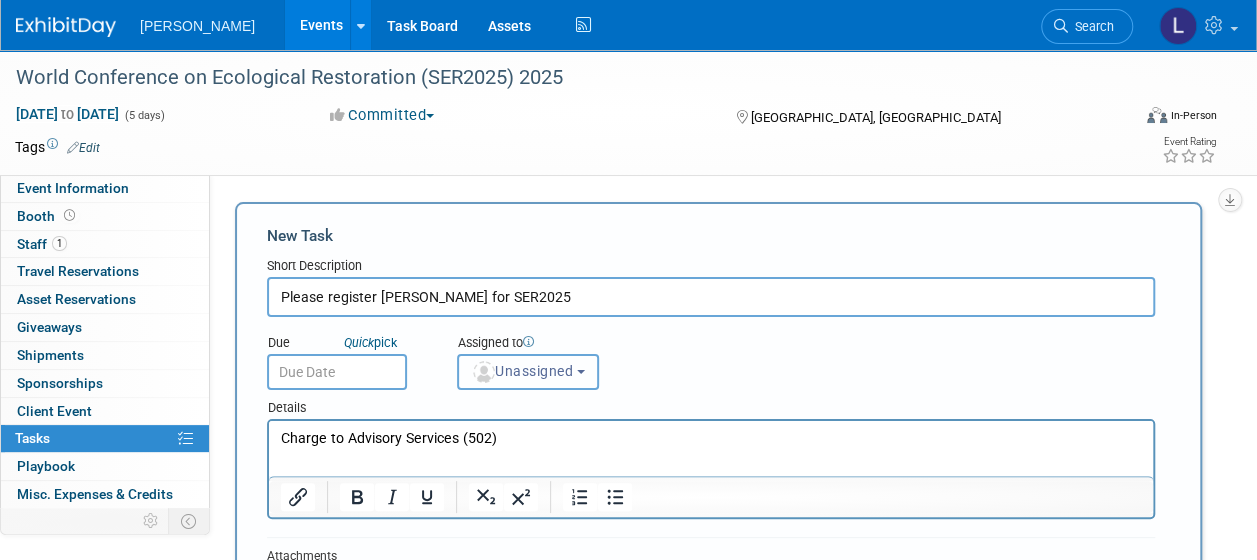 click on "Unassigned" at bounding box center (522, 371) 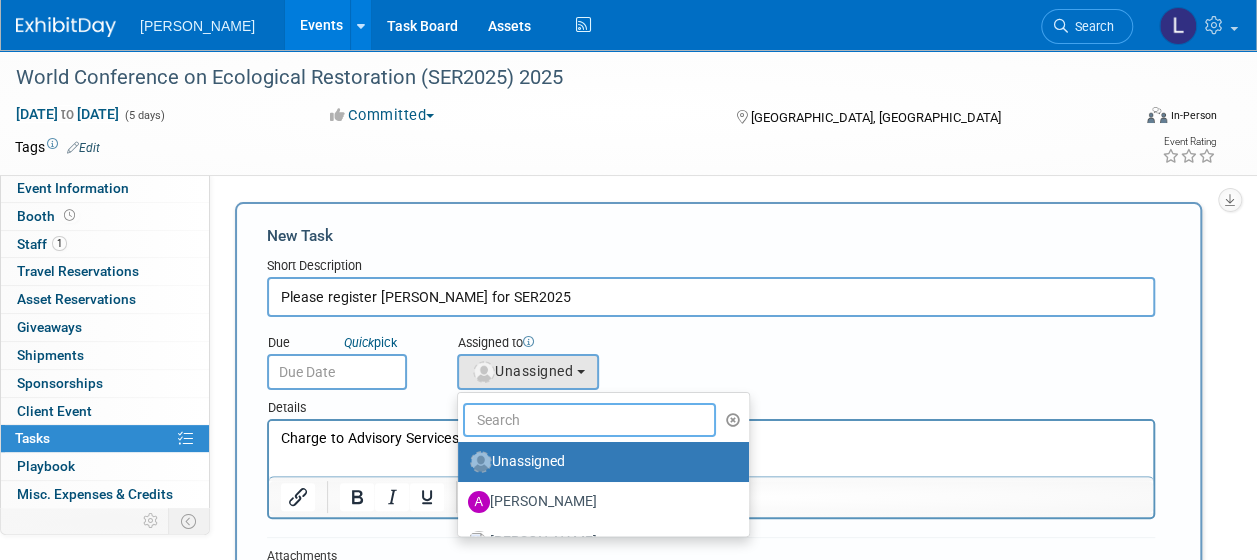 click at bounding box center [589, 420] 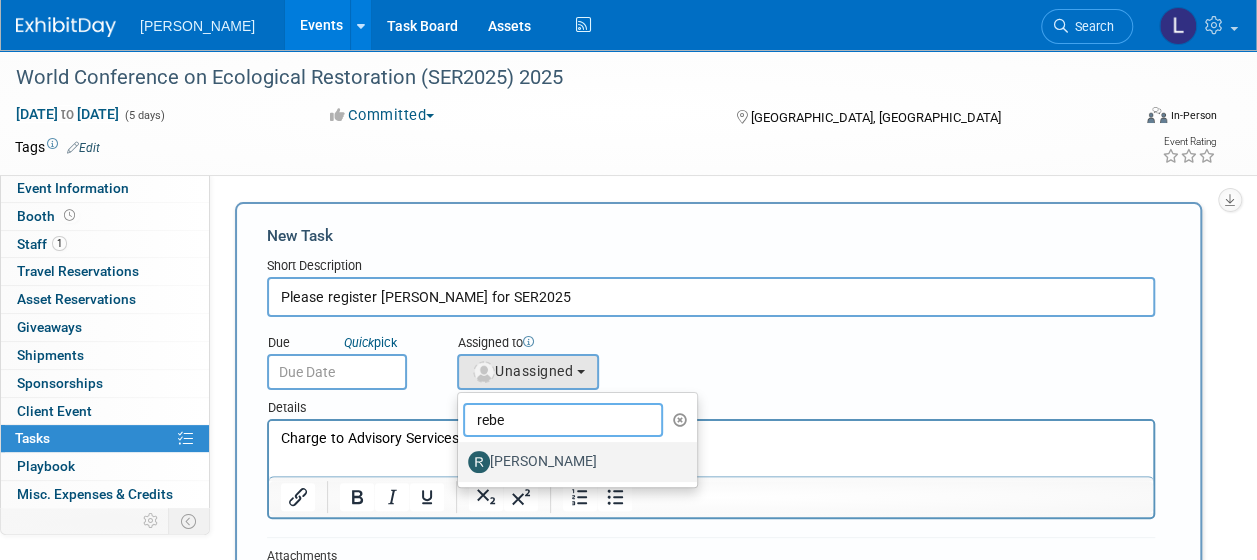 type on "rebe" 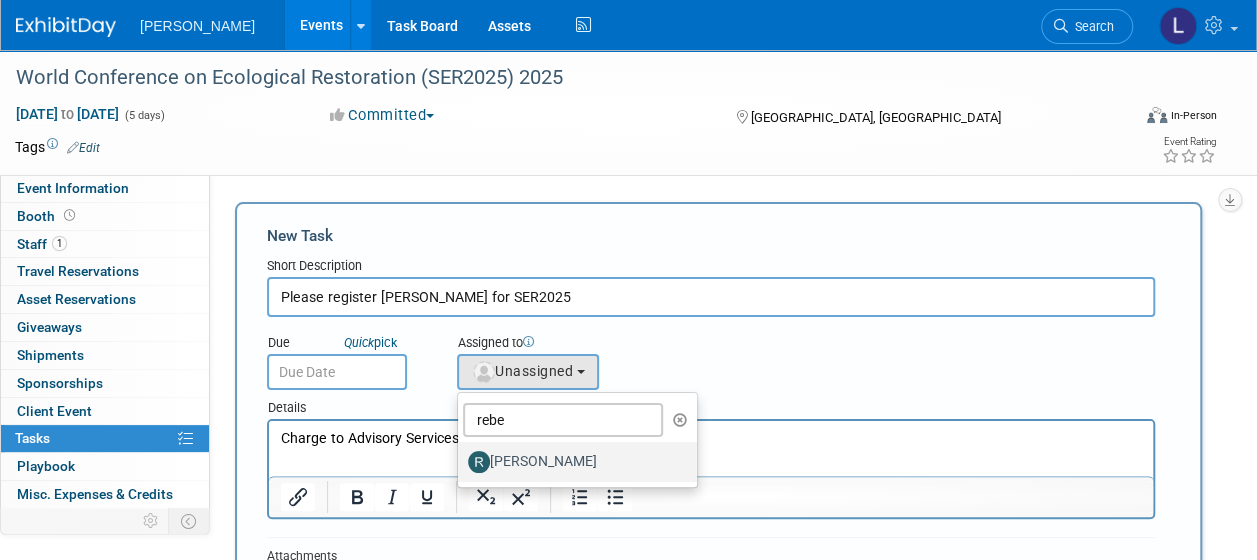 click on "[PERSON_NAME]" at bounding box center [572, 462] 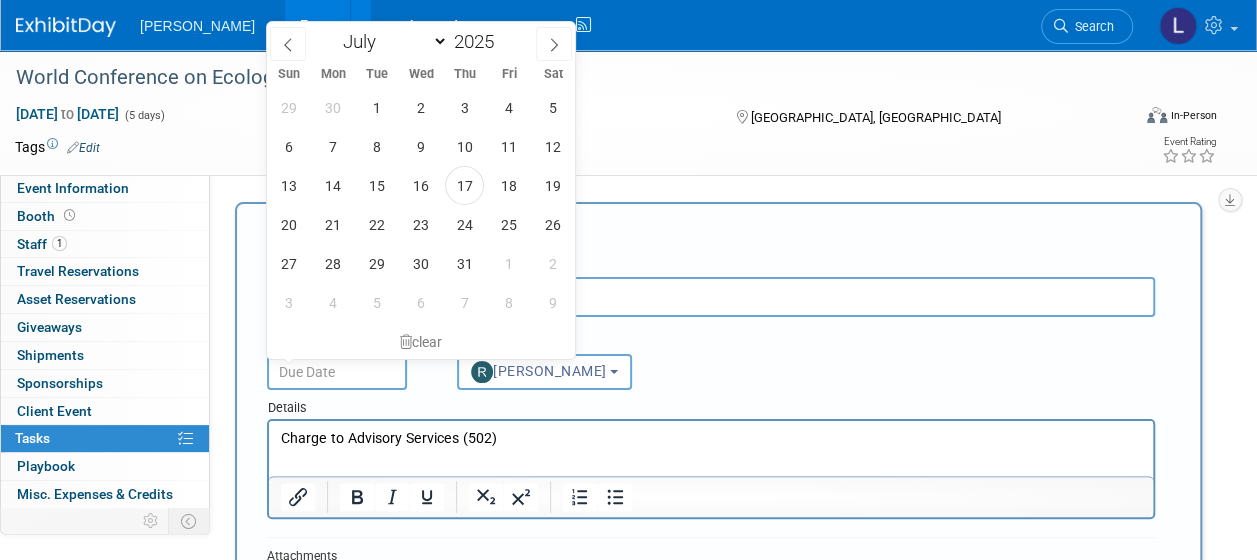 click at bounding box center [337, 372] 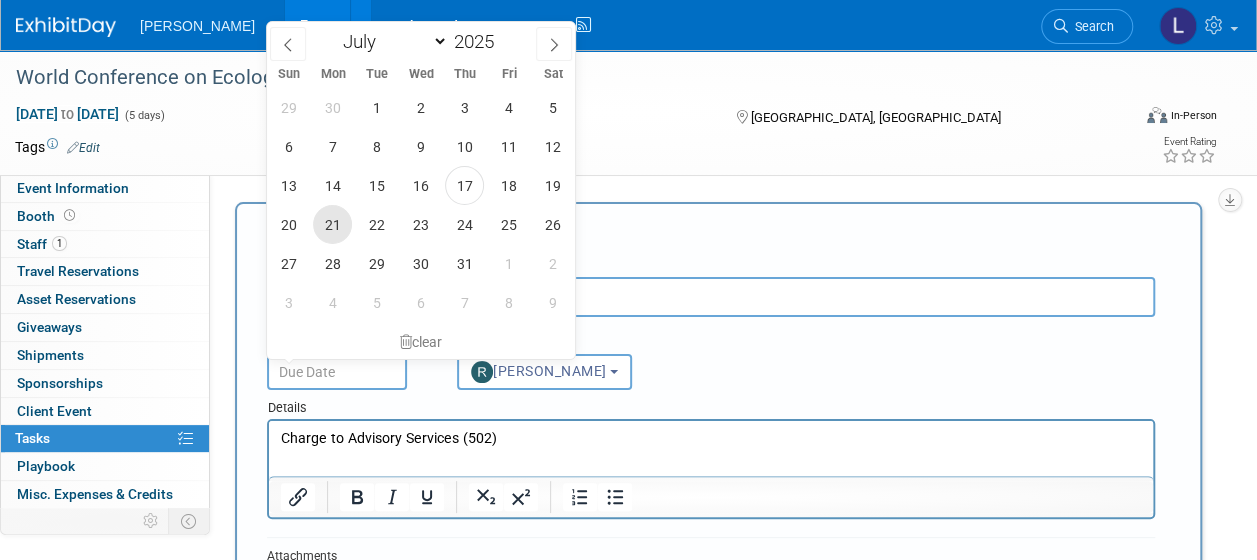 click on "21" at bounding box center [332, 224] 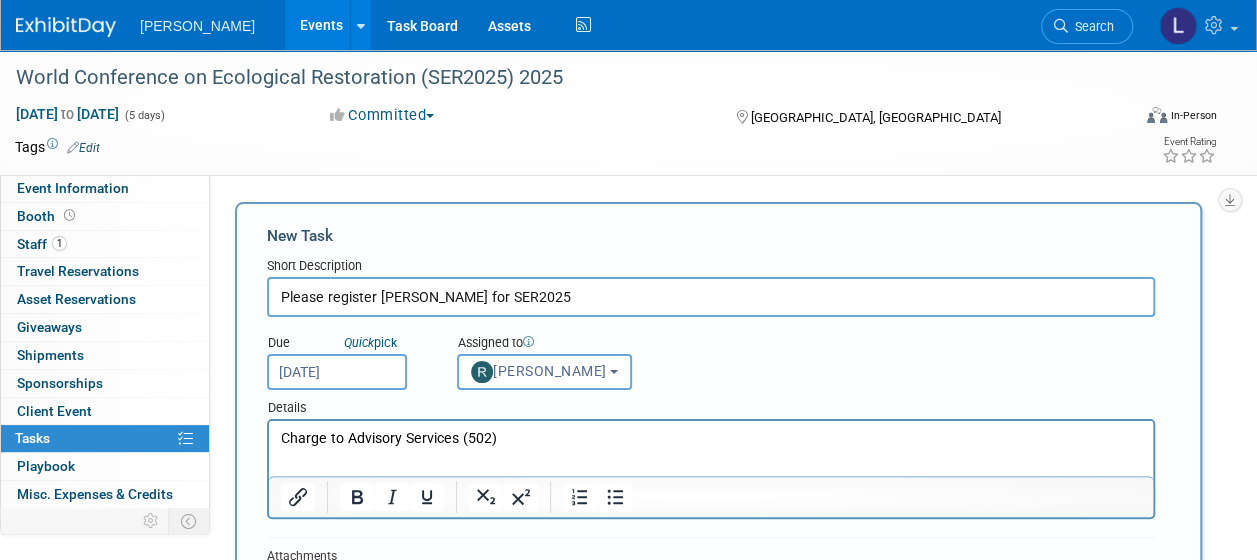 click on "New
Task
Short Description
Please register [PERSON_NAME] for SER2025
Due  Quick  pick
[DATE]
rebe     Unassigned  (me) X" at bounding box center [718, 490] 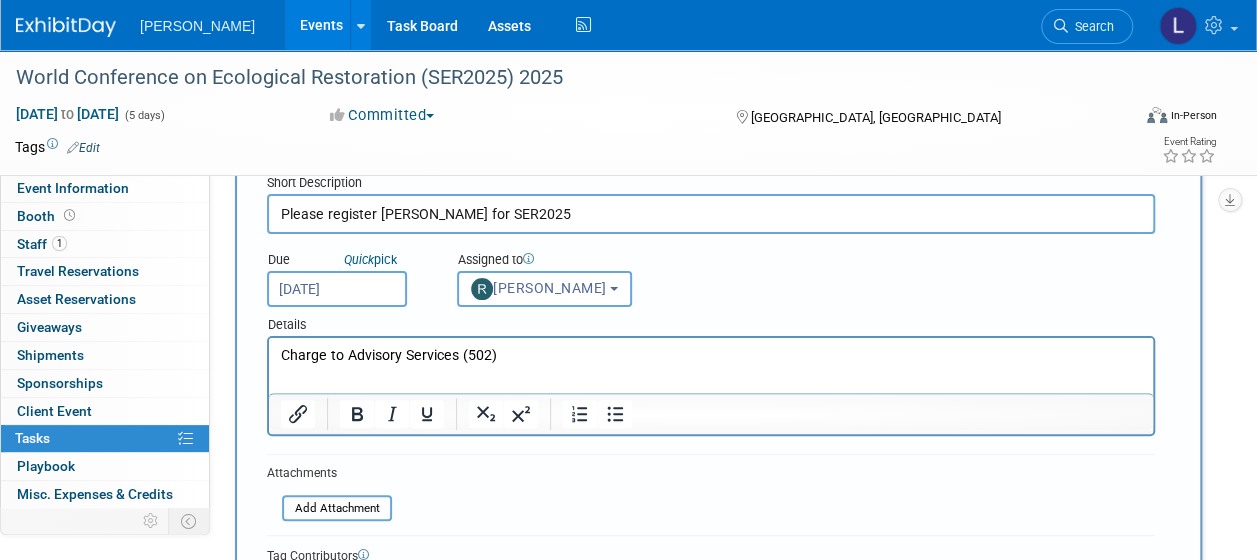 scroll, scrollTop: 300, scrollLeft: 0, axis: vertical 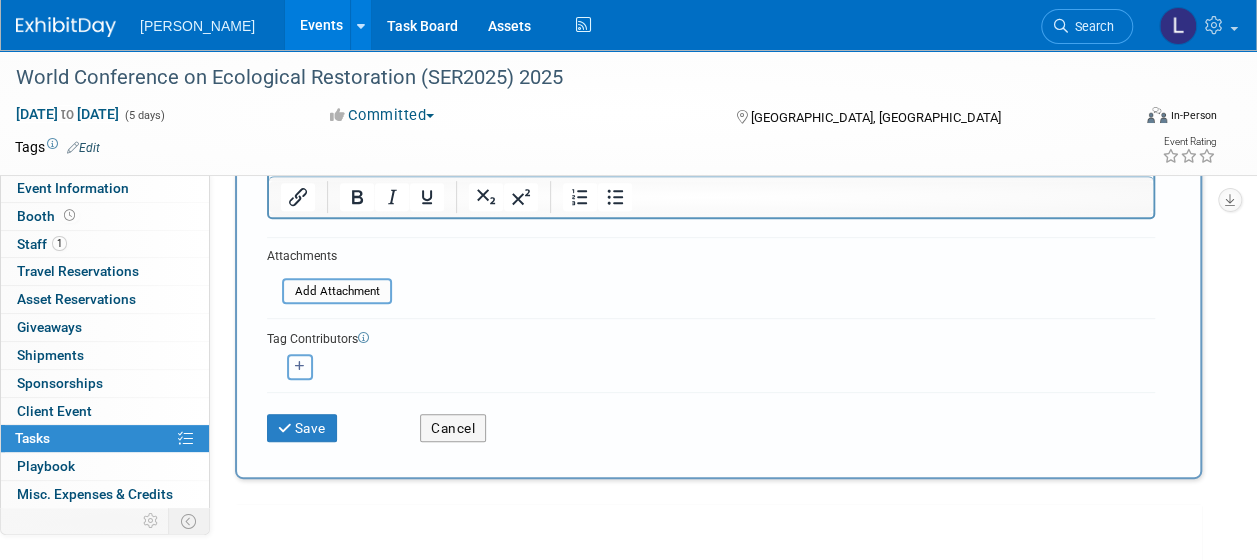 click at bounding box center [300, 366] 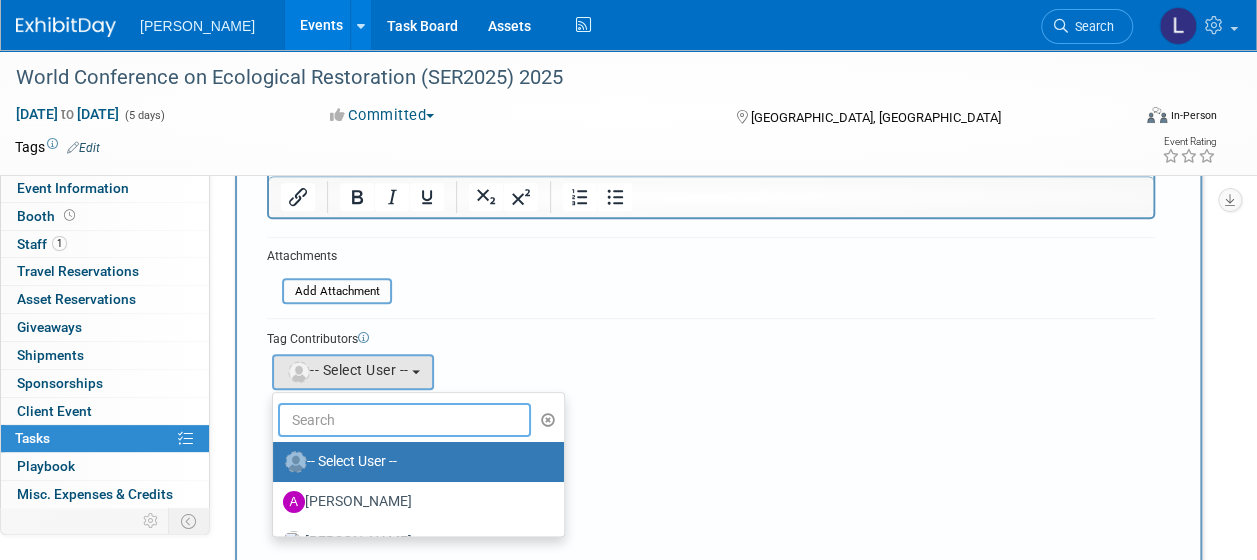 click at bounding box center [404, 420] 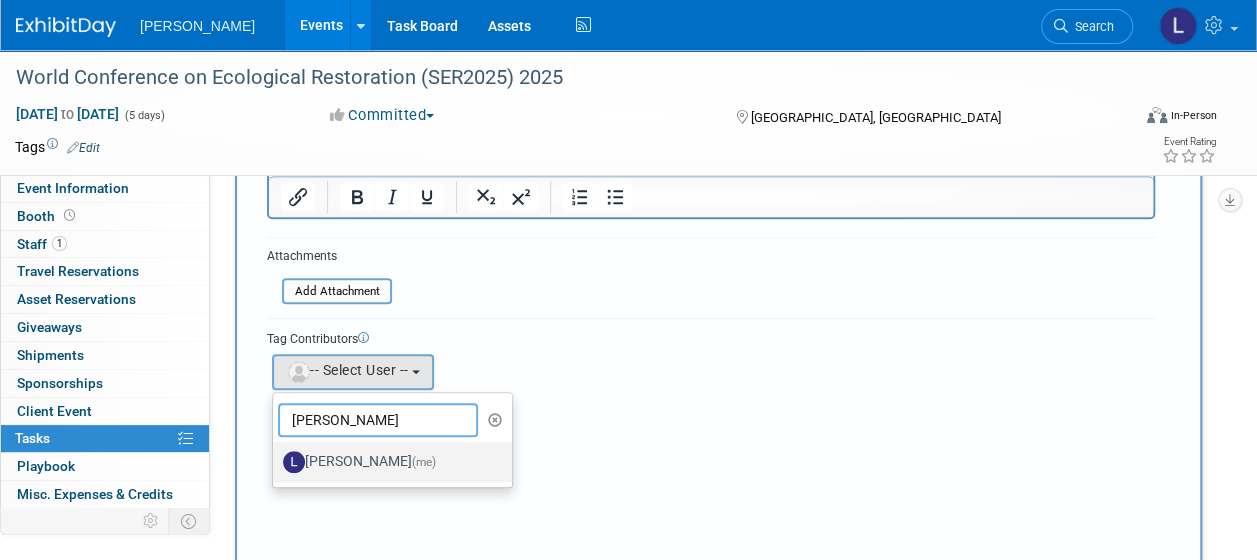 type on "[PERSON_NAME]" 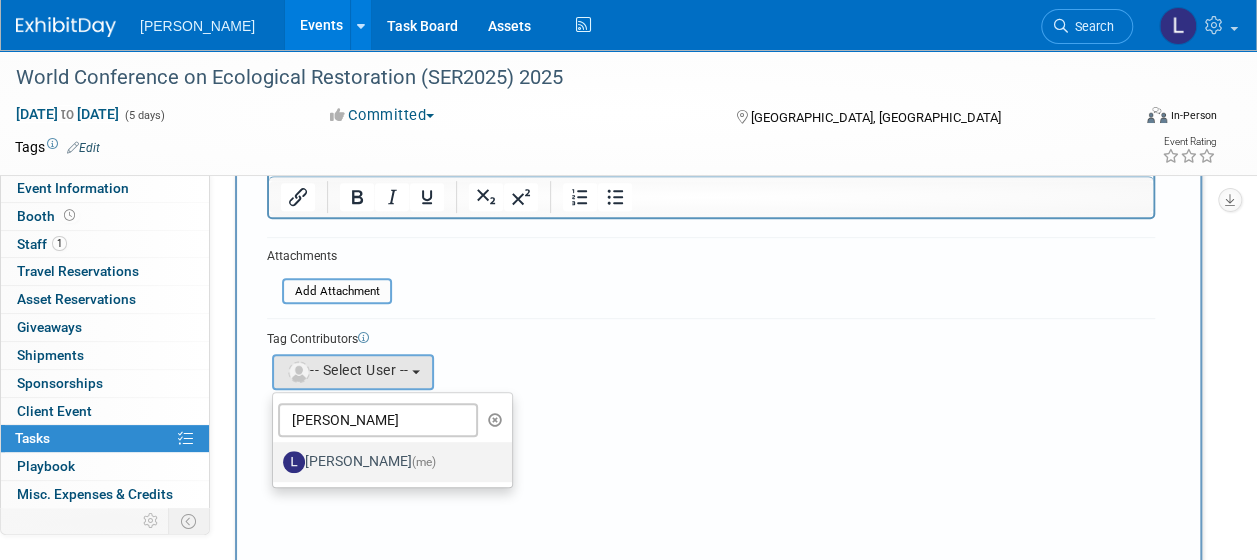 click on "[PERSON_NAME]
(me)" at bounding box center (387, 462) 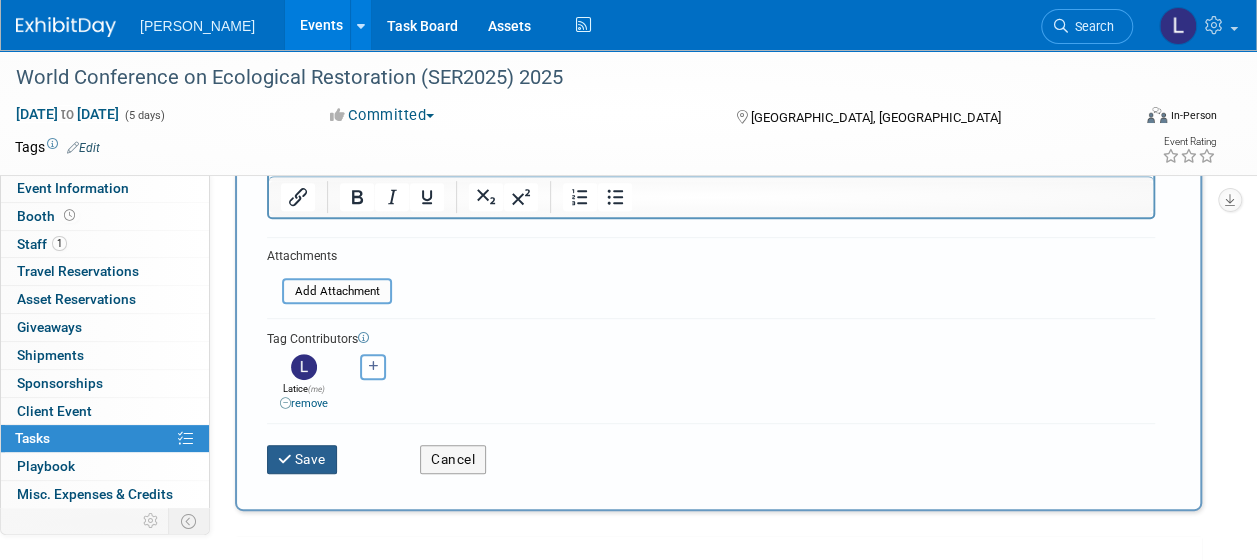 click on "Save" at bounding box center [302, 459] 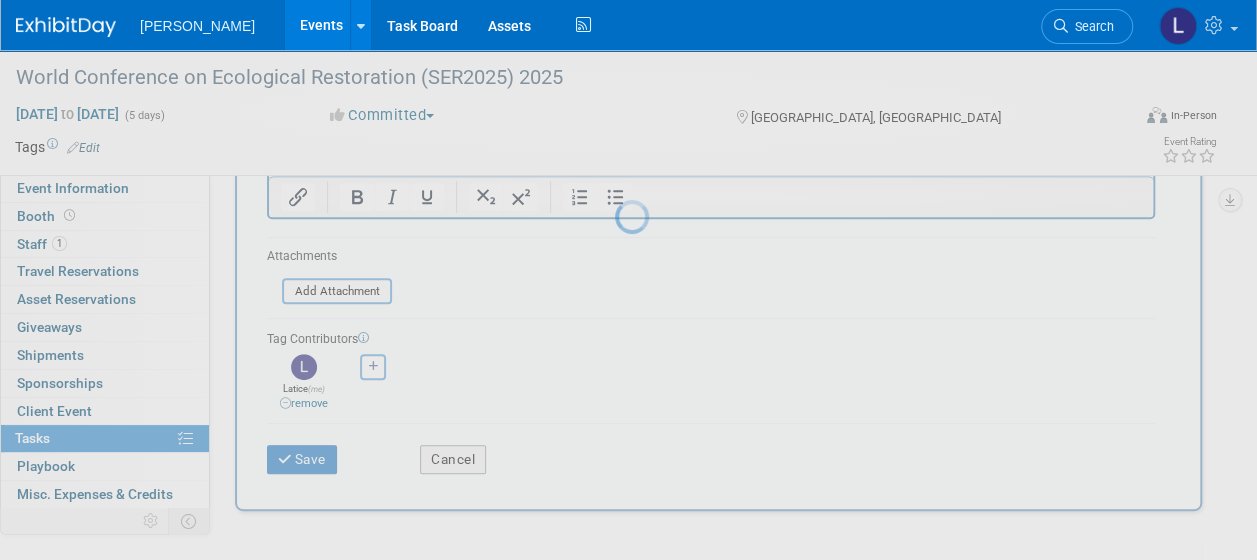 scroll, scrollTop: 95, scrollLeft: 0, axis: vertical 